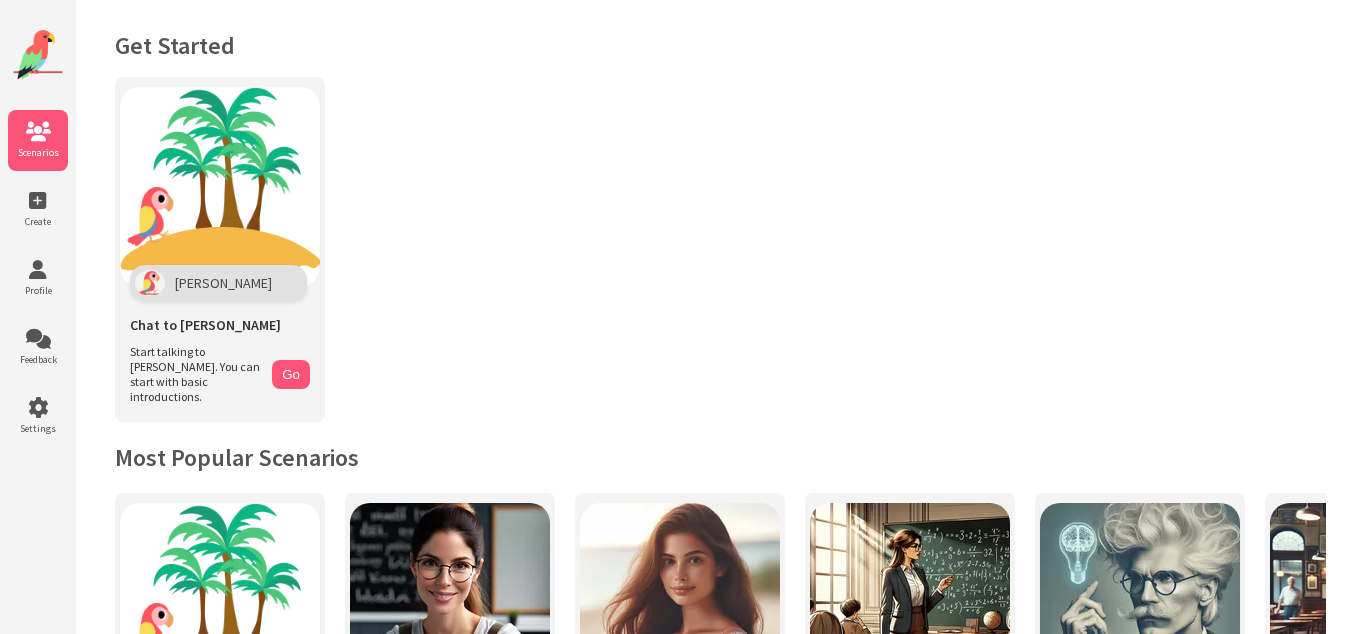 scroll, scrollTop: 0, scrollLeft: 0, axis: both 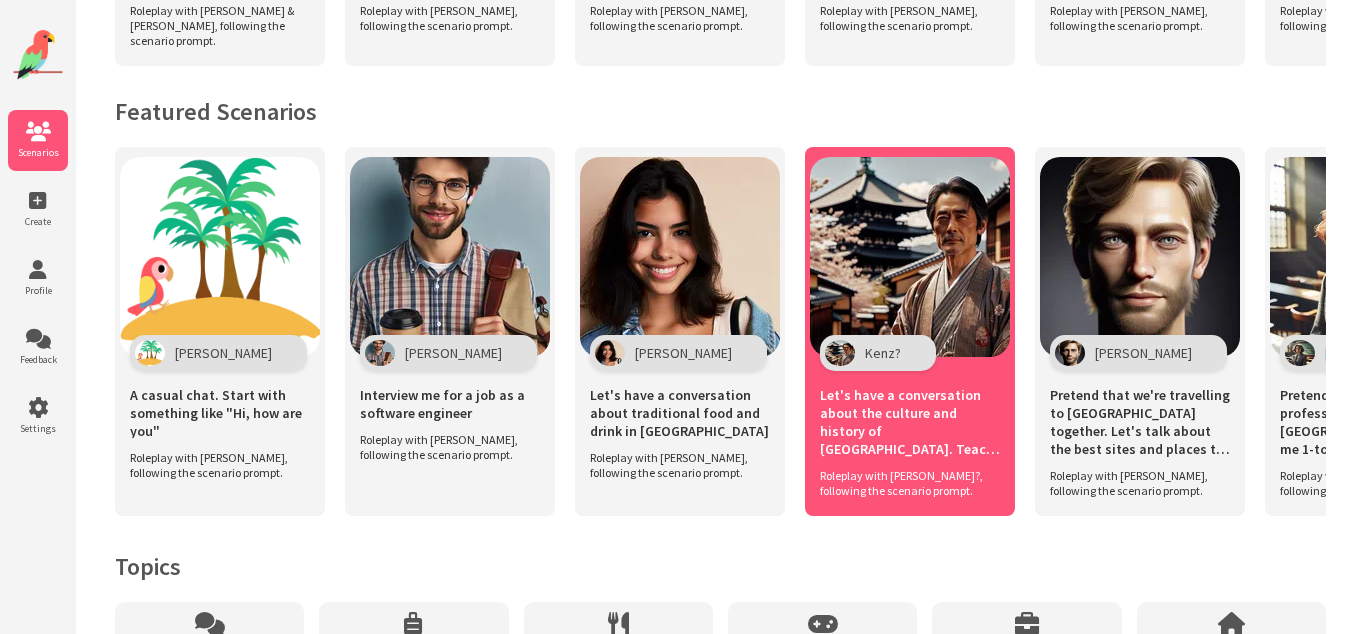 click on "Let's have a conversation about the culture and history of [GEOGRAPHIC_DATA]. Teach me about it" at bounding box center (910, 422) 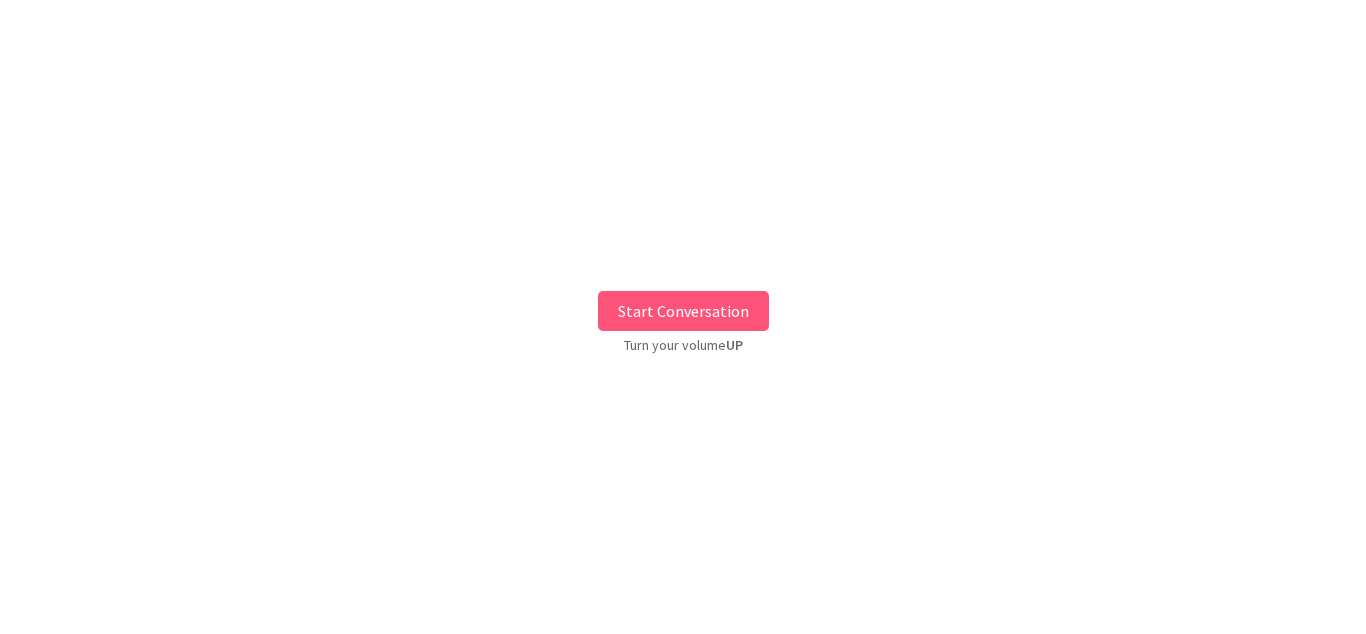 scroll, scrollTop: 0, scrollLeft: 0, axis: both 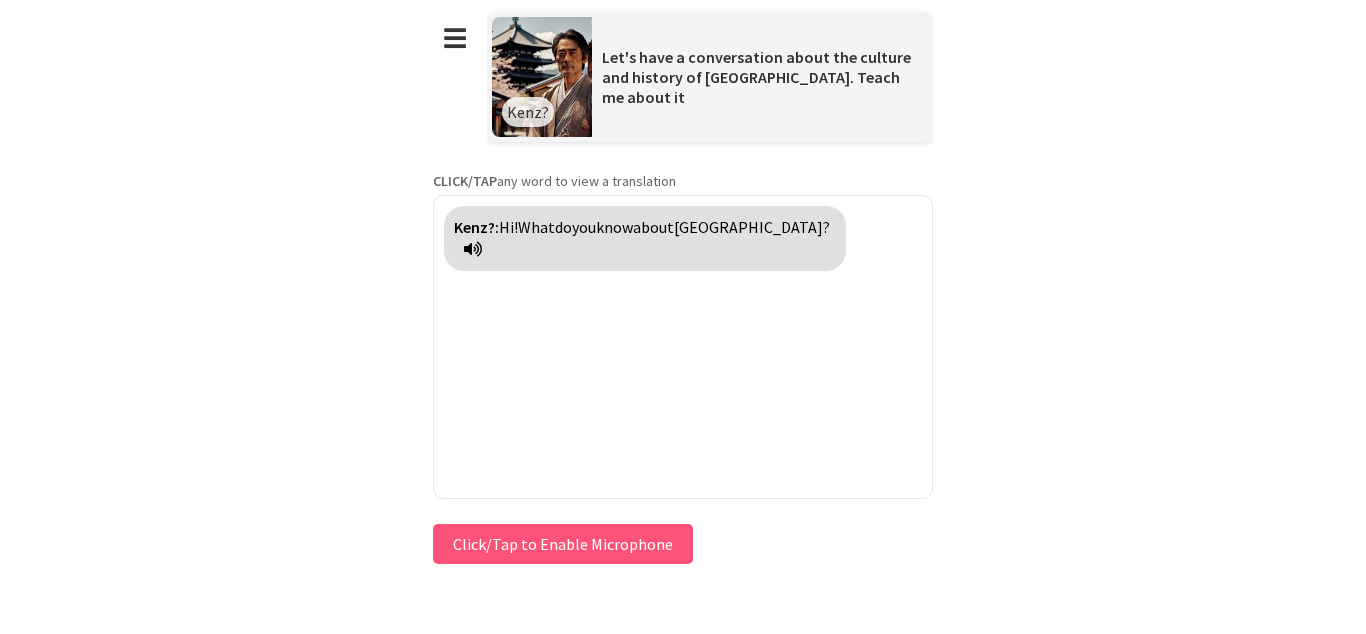 type 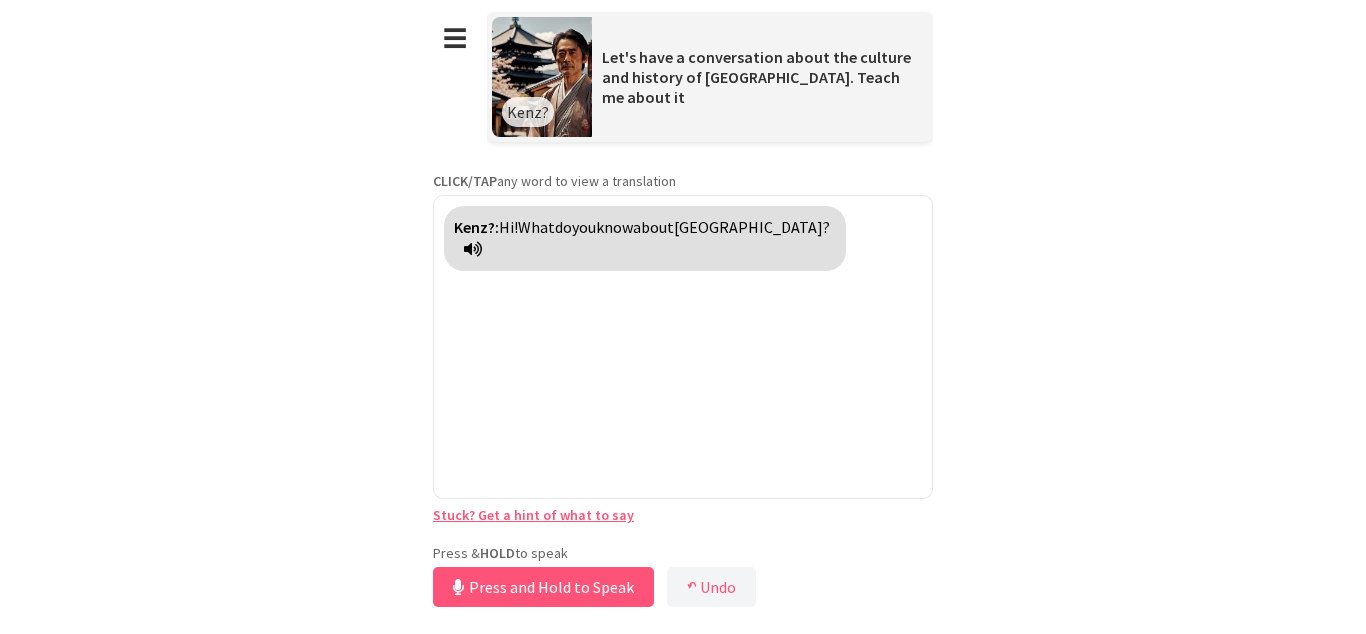 click on "**********" at bounding box center (683, 306) 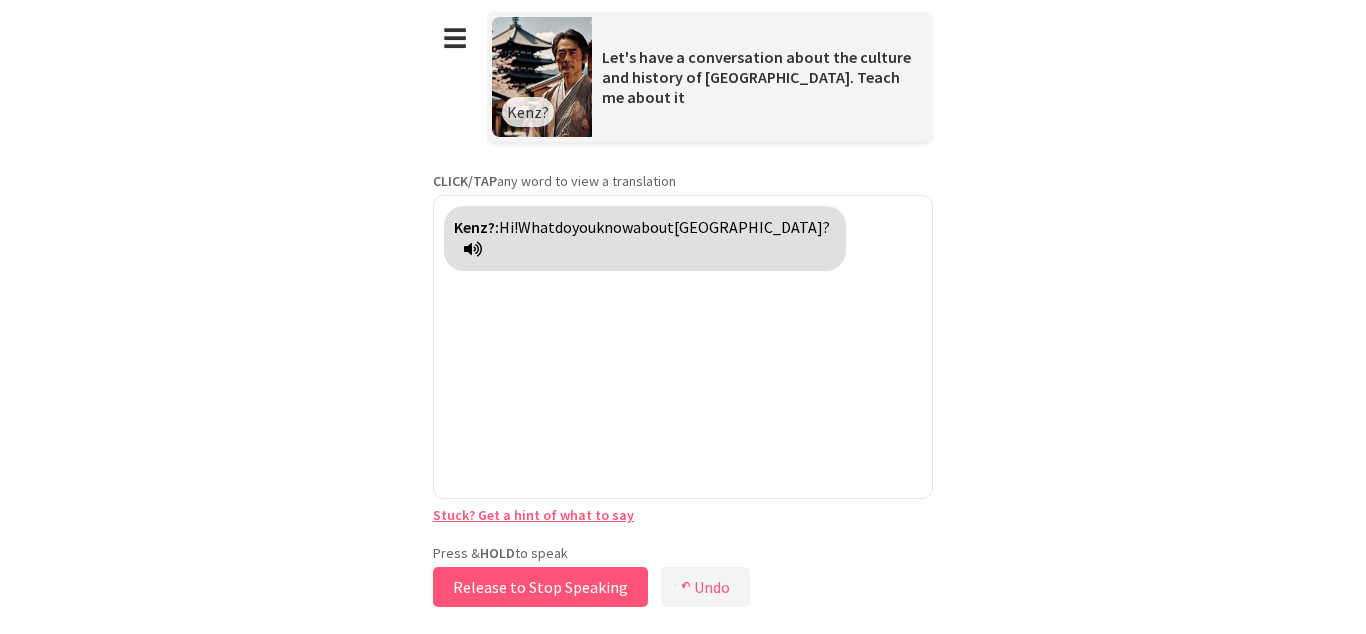 click on "Release to Stop Speaking" at bounding box center [540, 587] 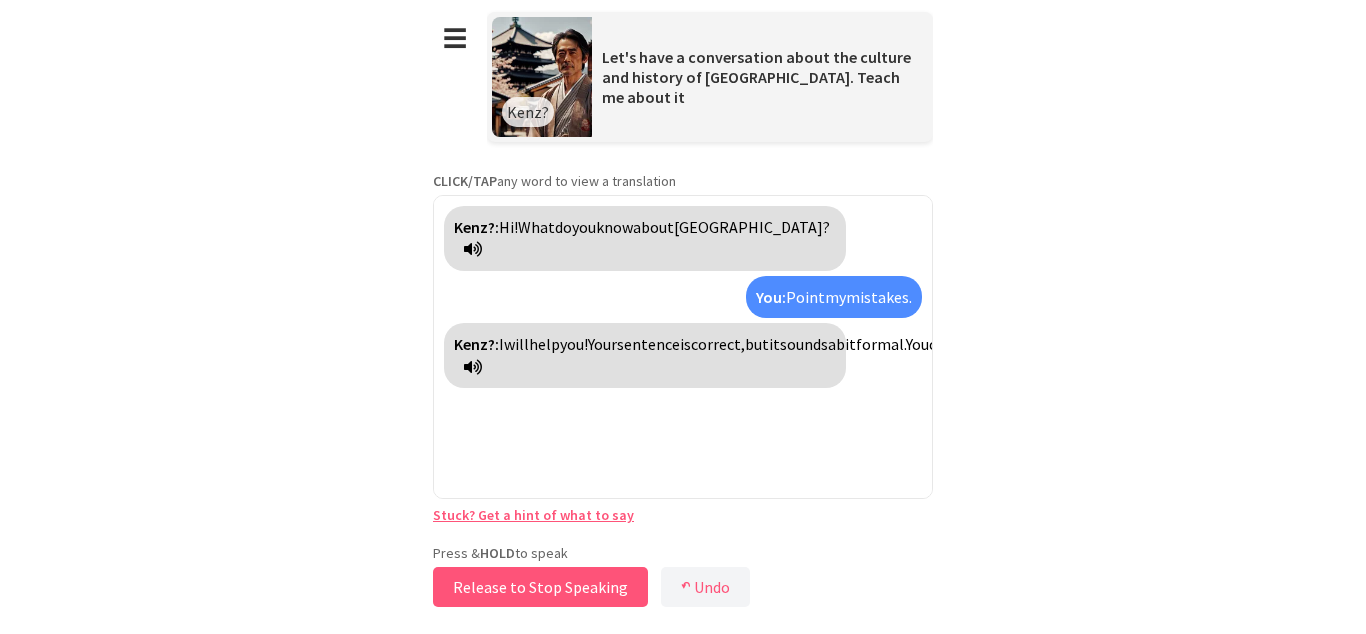 click on "Release to Stop Speaking" at bounding box center (540, 587) 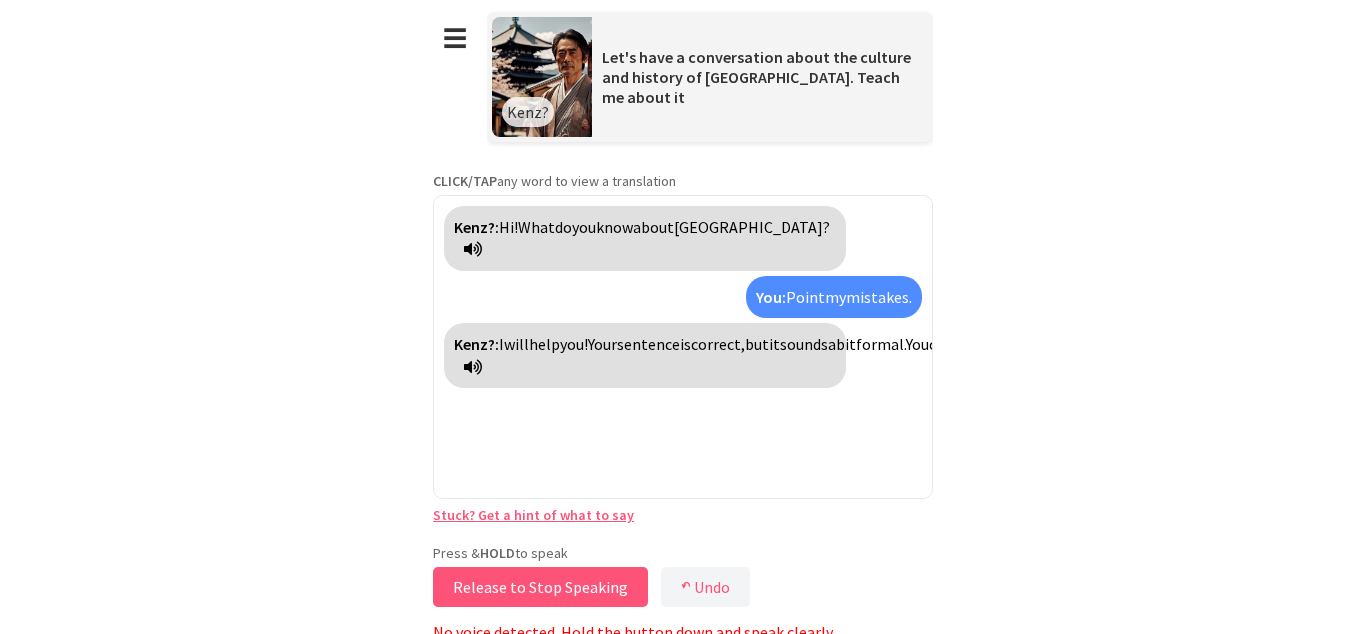 click on "Release to Stop Speaking" at bounding box center [540, 587] 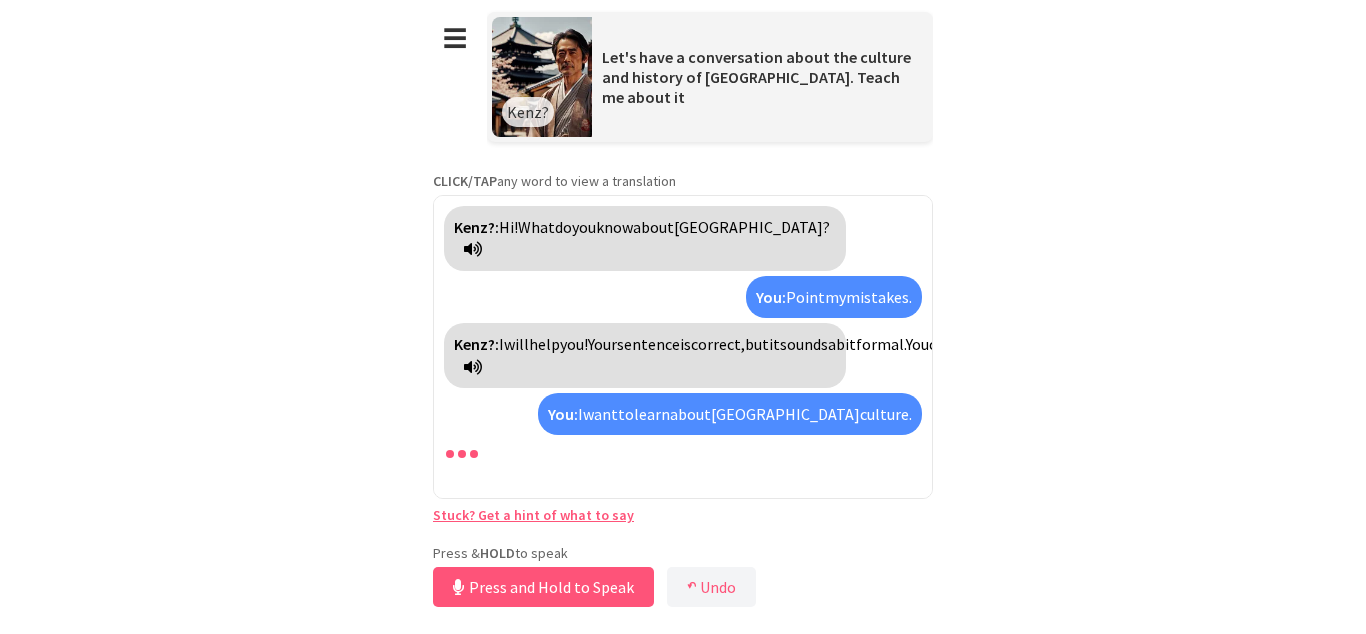 scroll, scrollTop: 12, scrollLeft: 0, axis: vertical 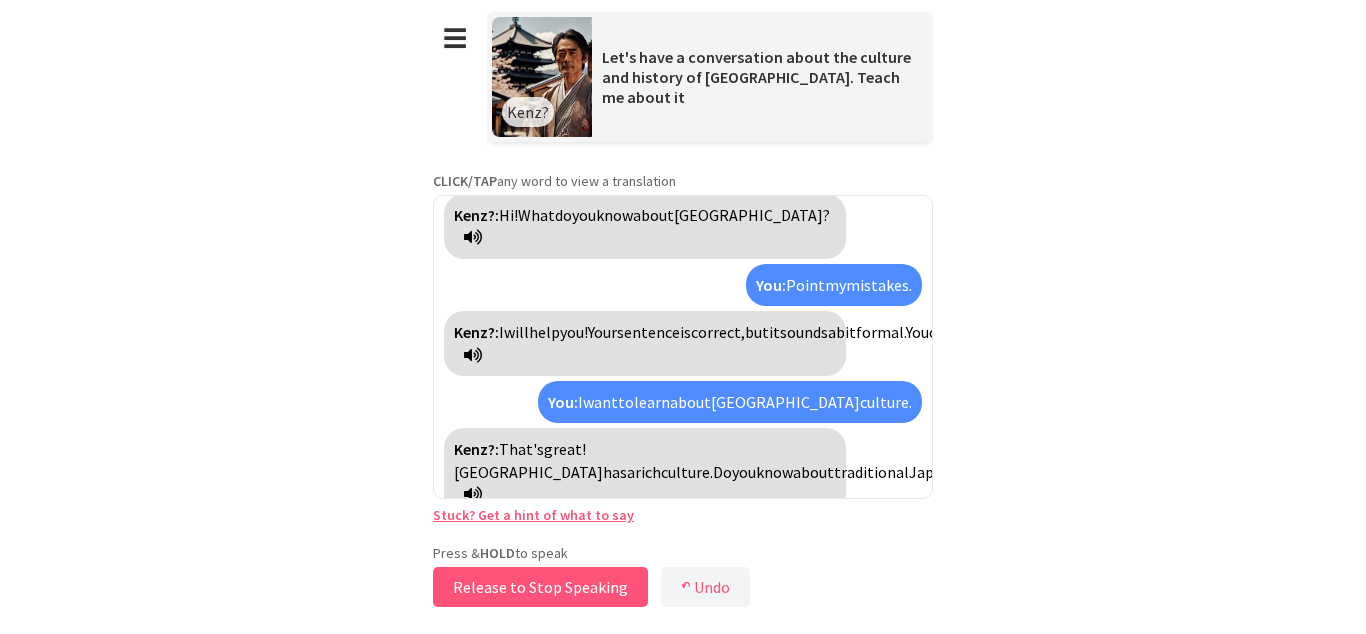 click on "Release to Stop Speaking" at bounding box center [540, 587] 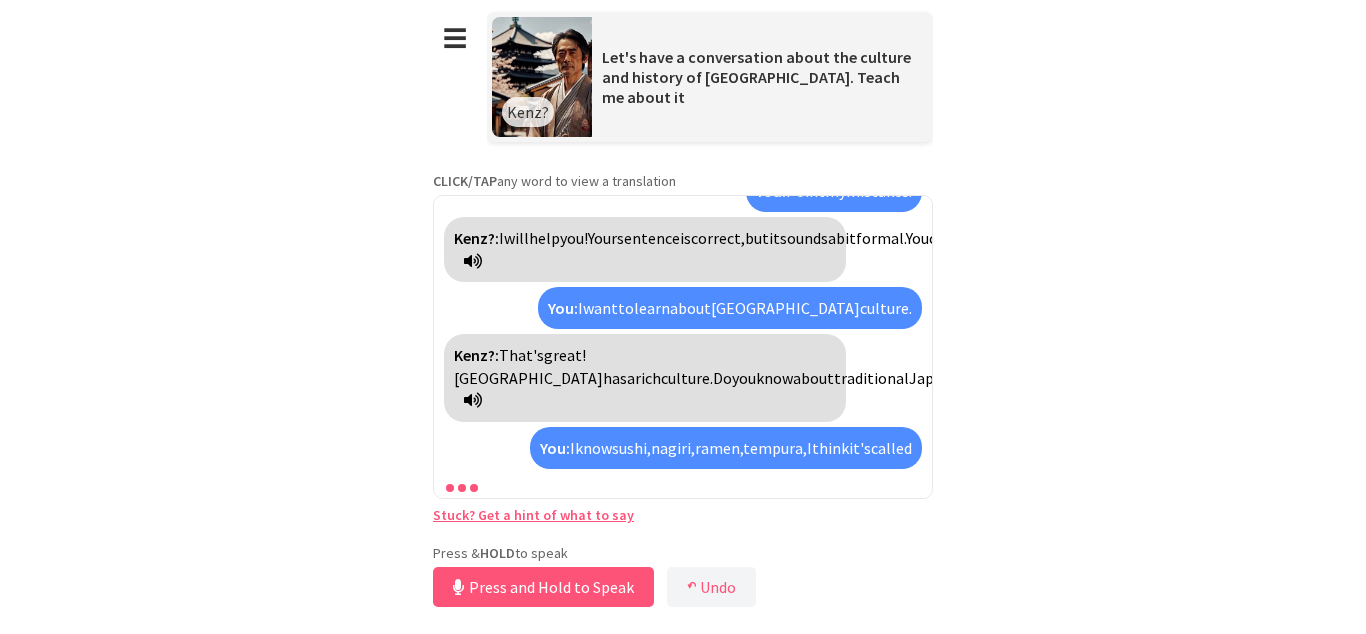 scroll, scrollTop: 152, scrollLeft: 0, axis: vertical 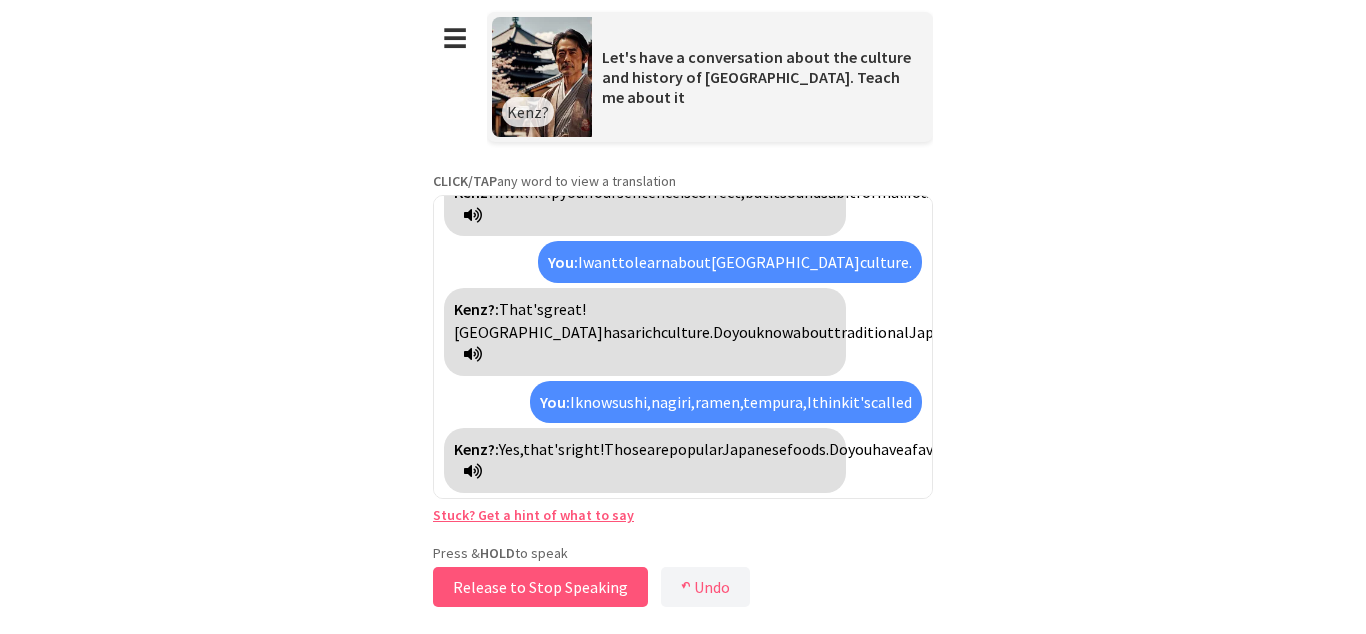 click on "Release to Stop Speaking" at bounding box center (540, 587) 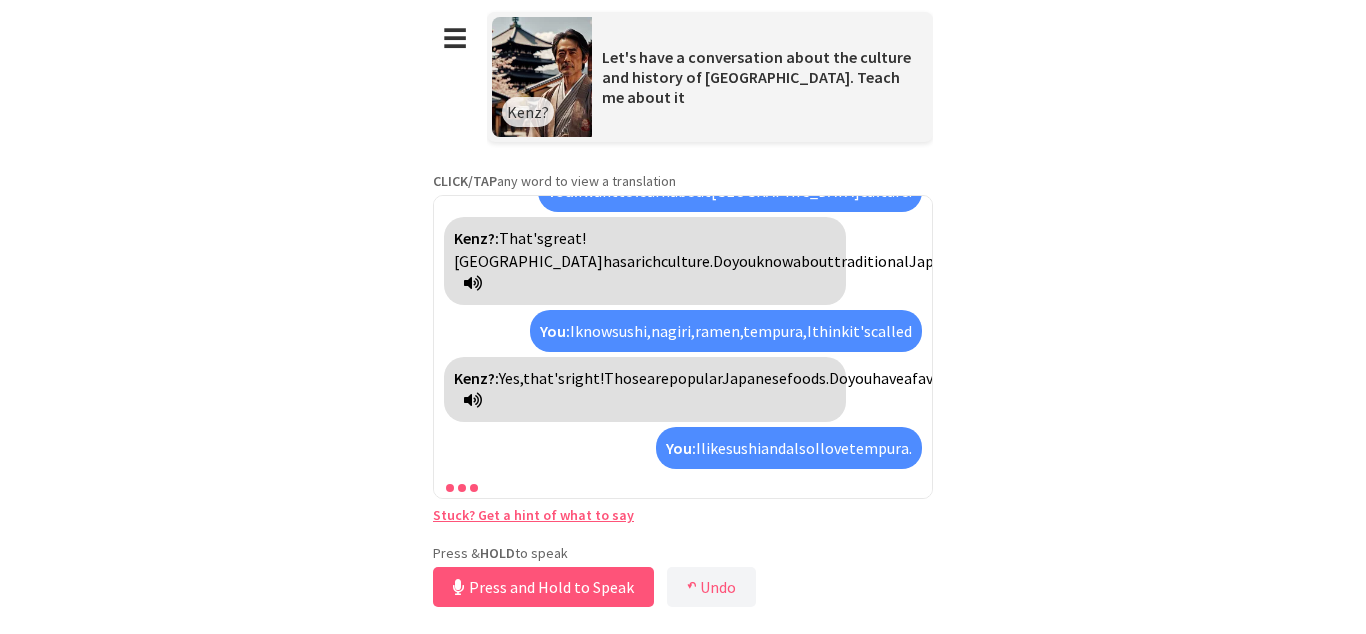 scroll, scrollTop: 269, scrollLeft: 0, axis: vertical 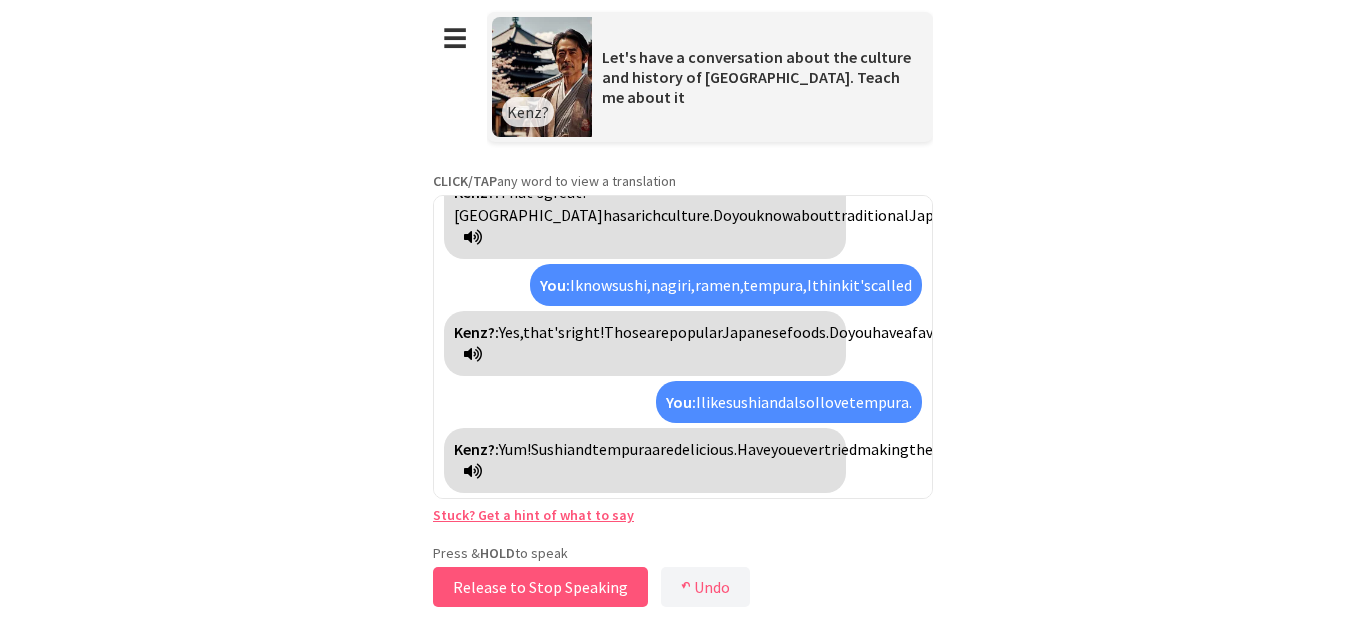 click on "Release to Stop Speaking" at bounding box center [540, 587] 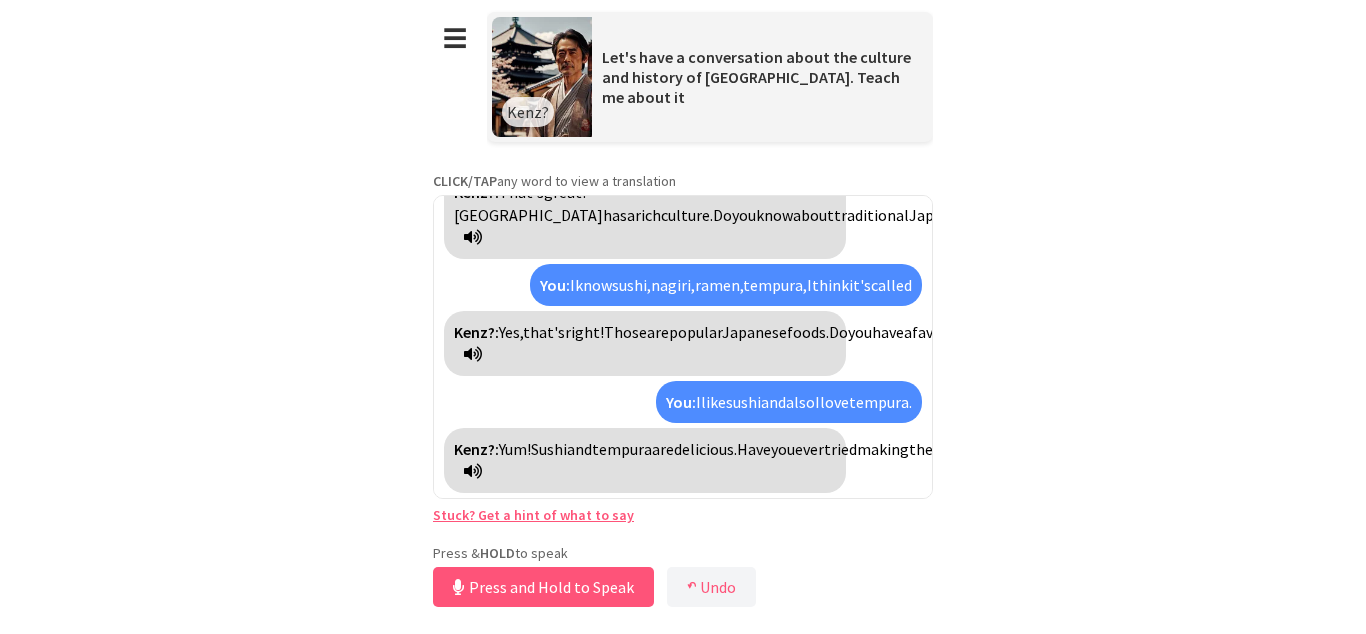 scroll, scrollTop: 293, scrollLeft: 0, axis: vertical 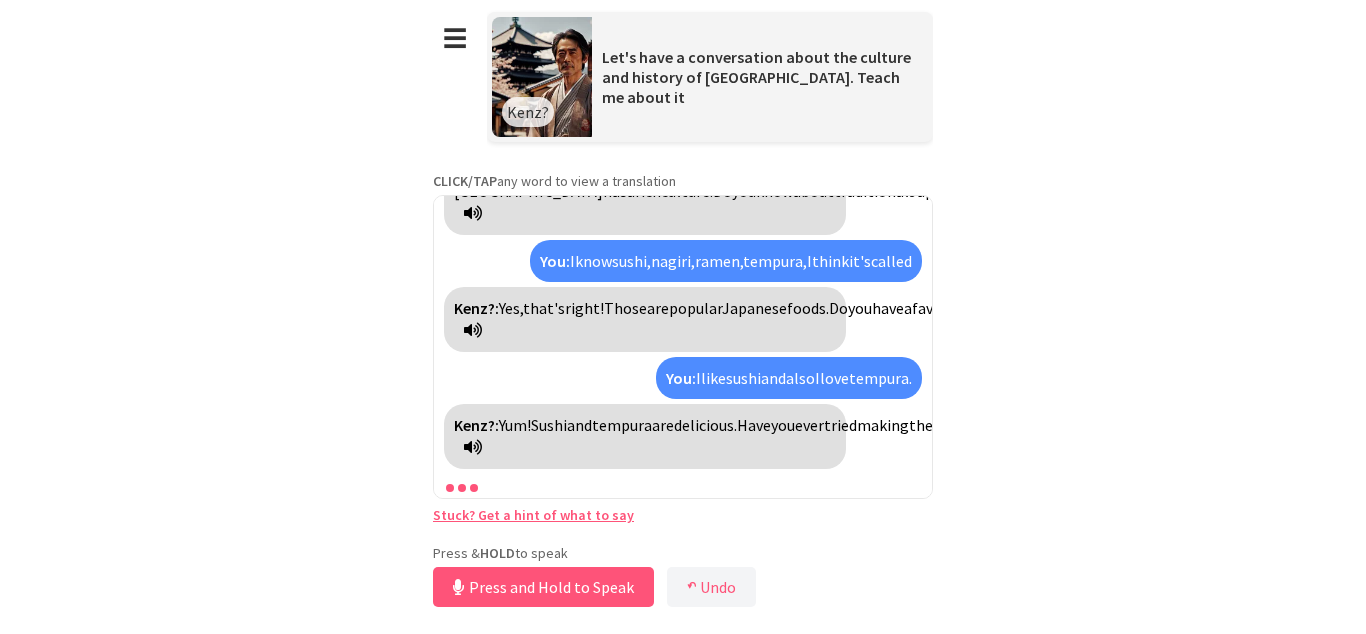 drag, startPoint x: 932, startPoint y: 411, endPoint x: 929, endPoint y: 439, distance: 28.160255 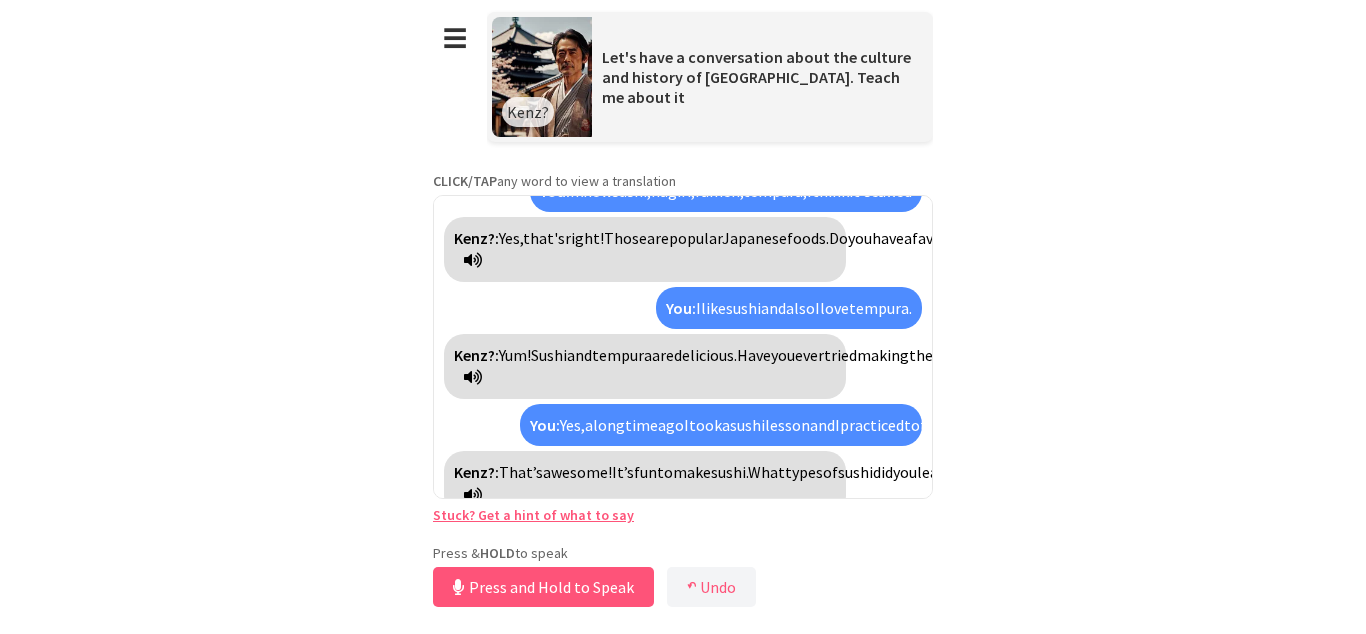 scroll, scrollTop: 409, scrollLeft: 0, axis: vertical 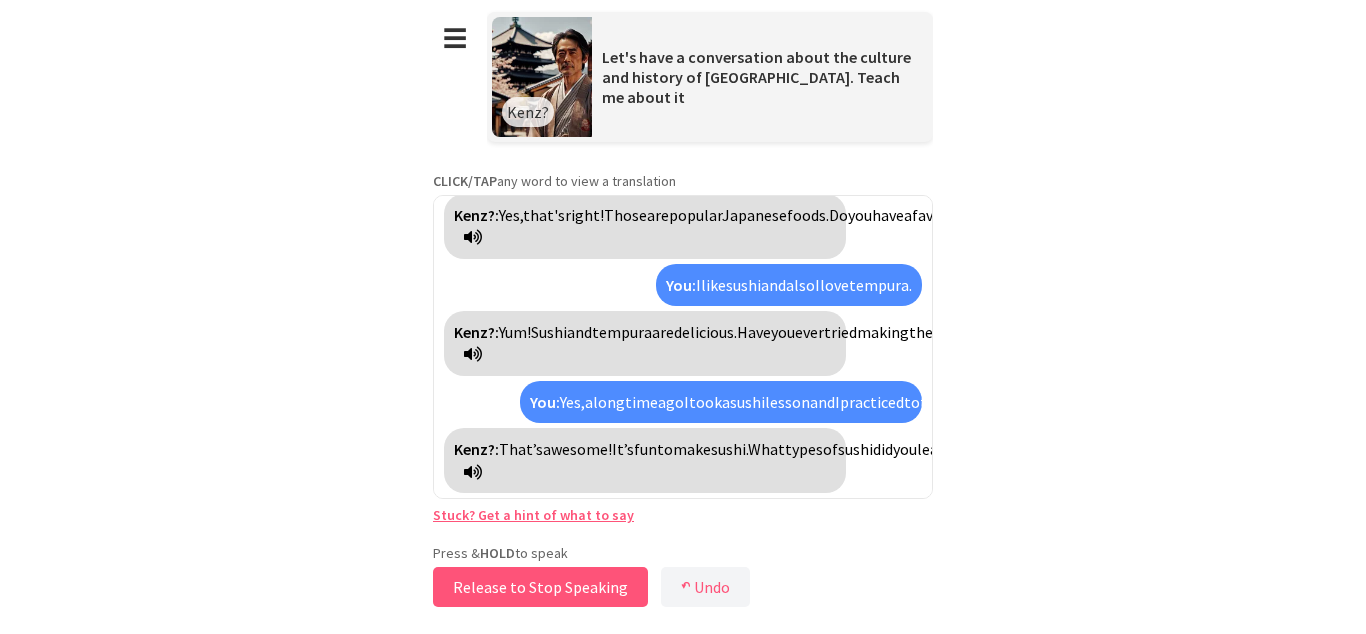 click on "Release to Stop Speaking" at bounding box center (540, 587) 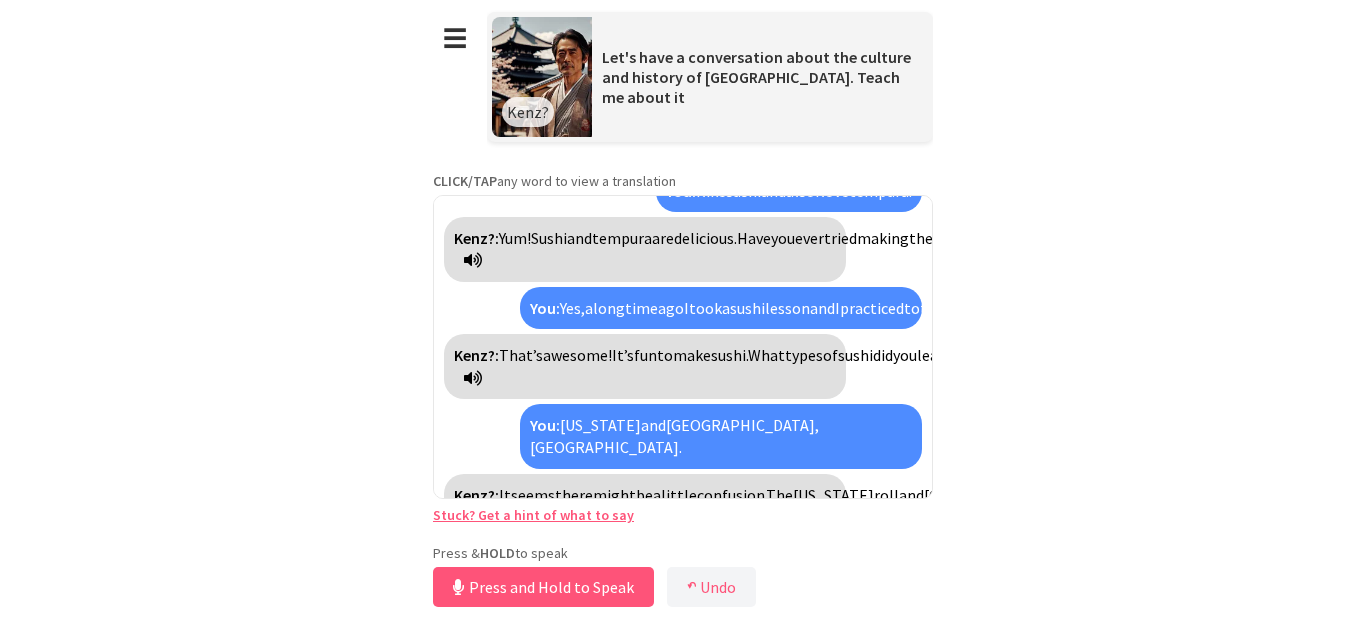 scroll, scrollTop: 593, scrollLeft: 0, axis: vertical 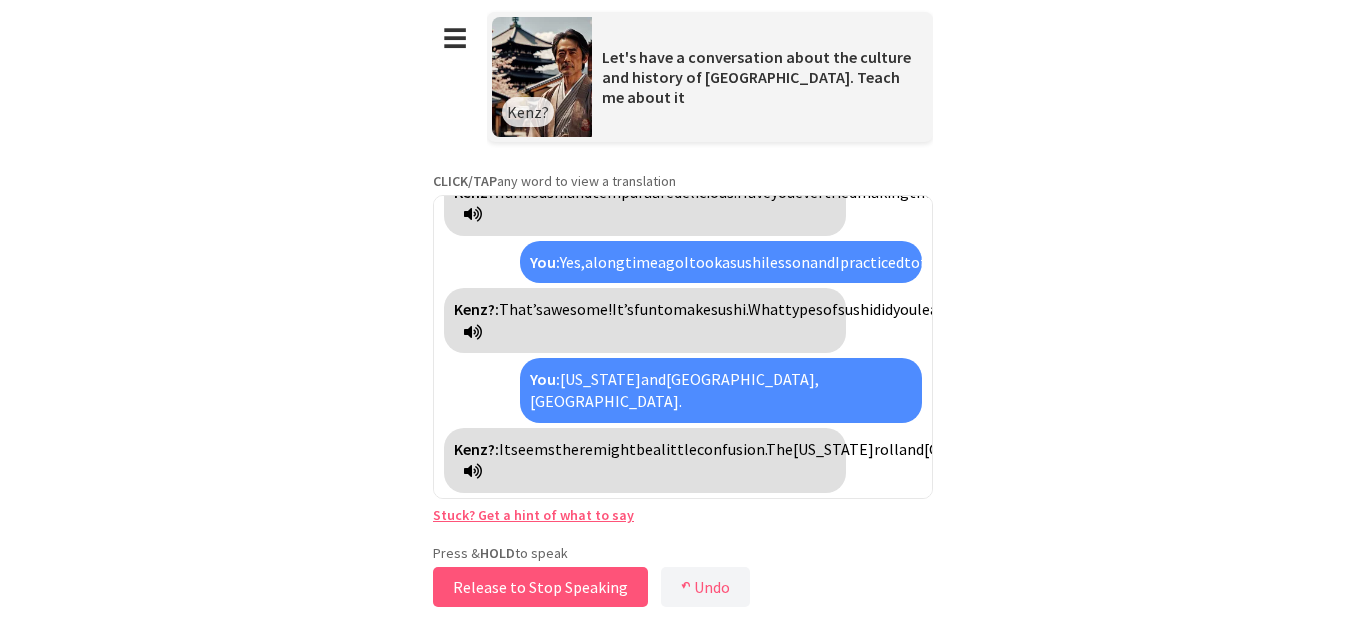 click on "Release to Stop Speaking" at bounding box center [540, 587] 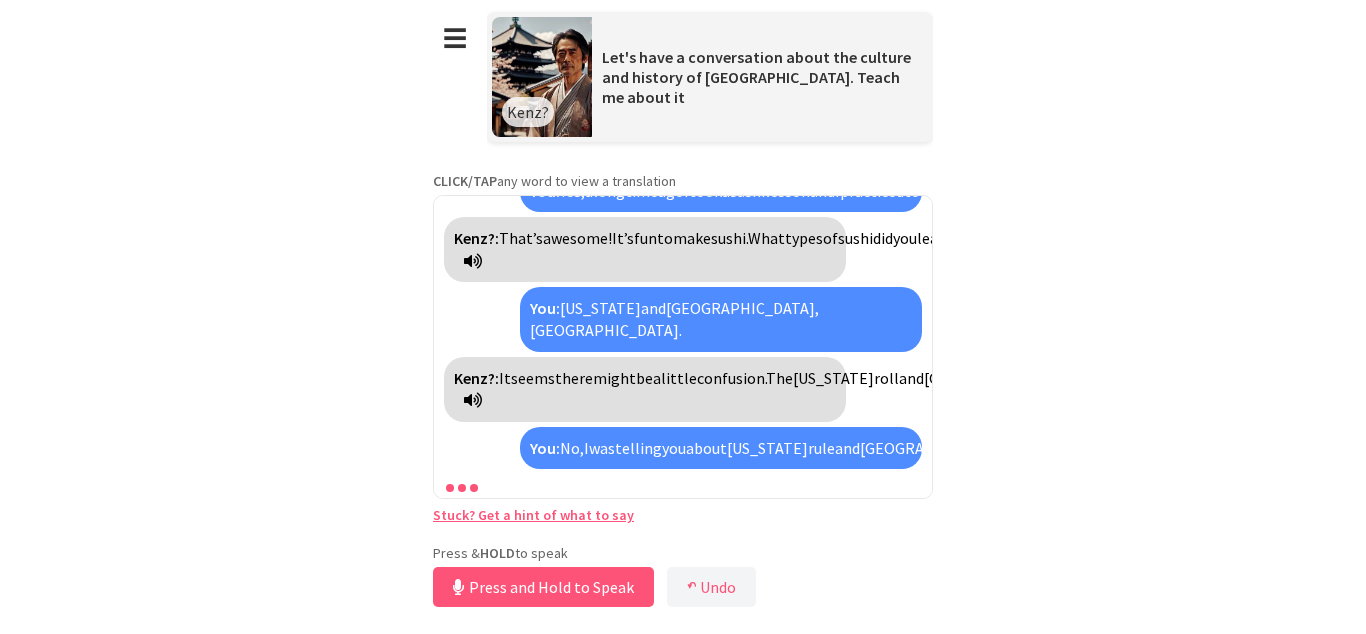 scroll, scrollTop: 845, scrollLeft: 0, axis: vertical 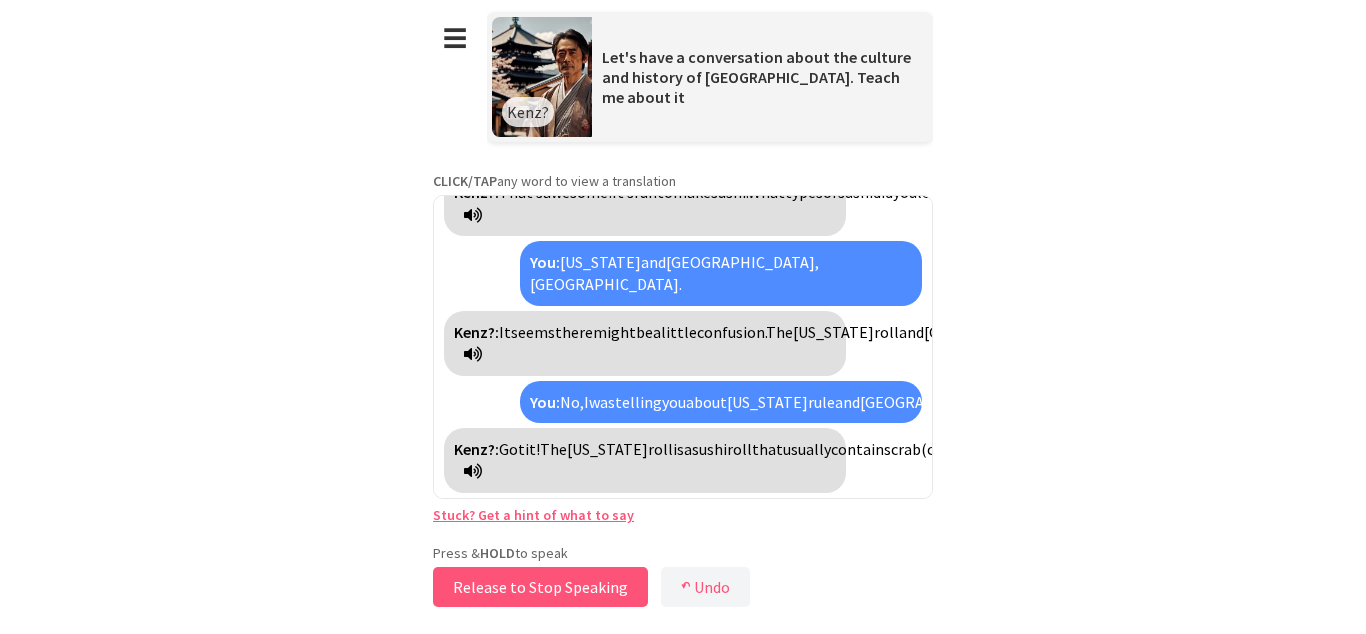 click on "Release to Stop Speaking" at bounding box center (540, 587) 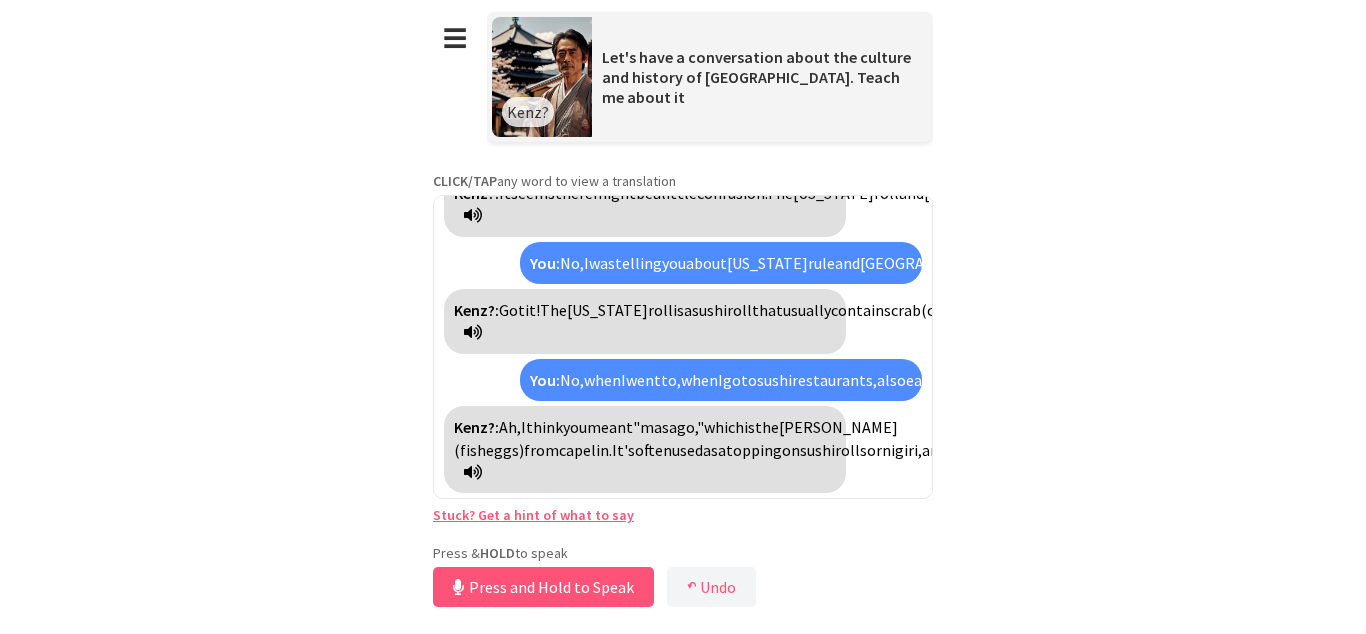 scroll, scrollTop: 1051, scrollLeft: 0, axis: vertical 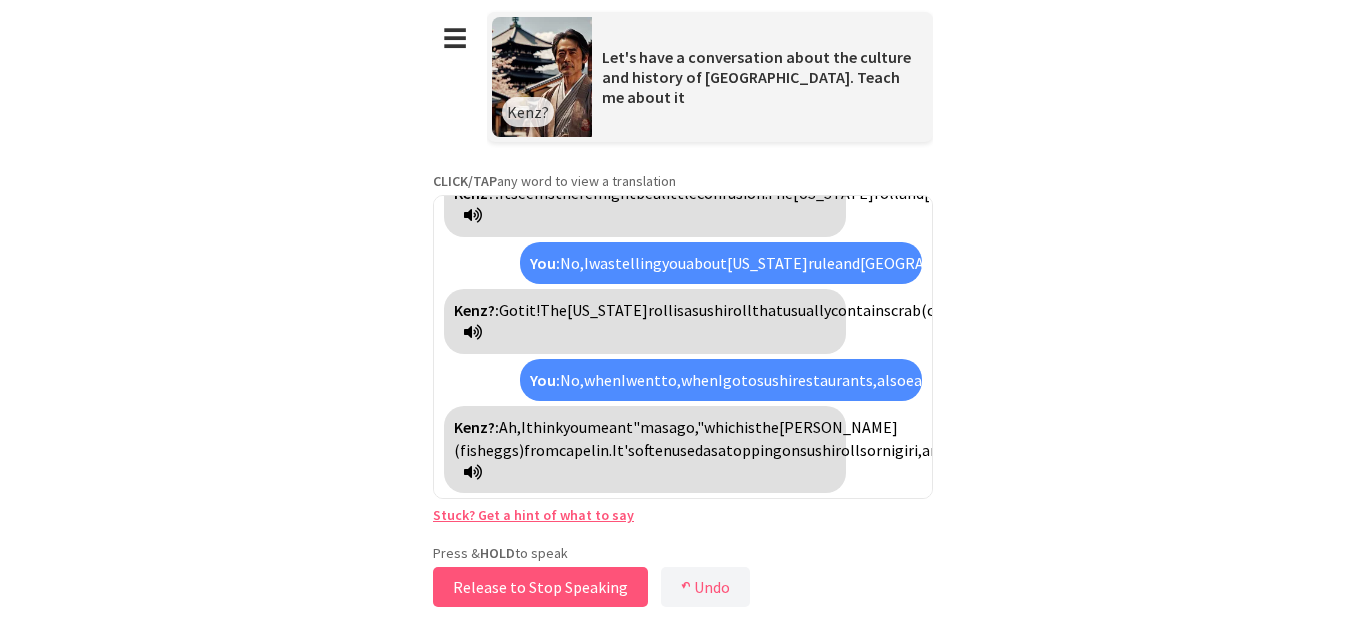 click on "Release to Stop Speaking" at bounding box center (540, 587) 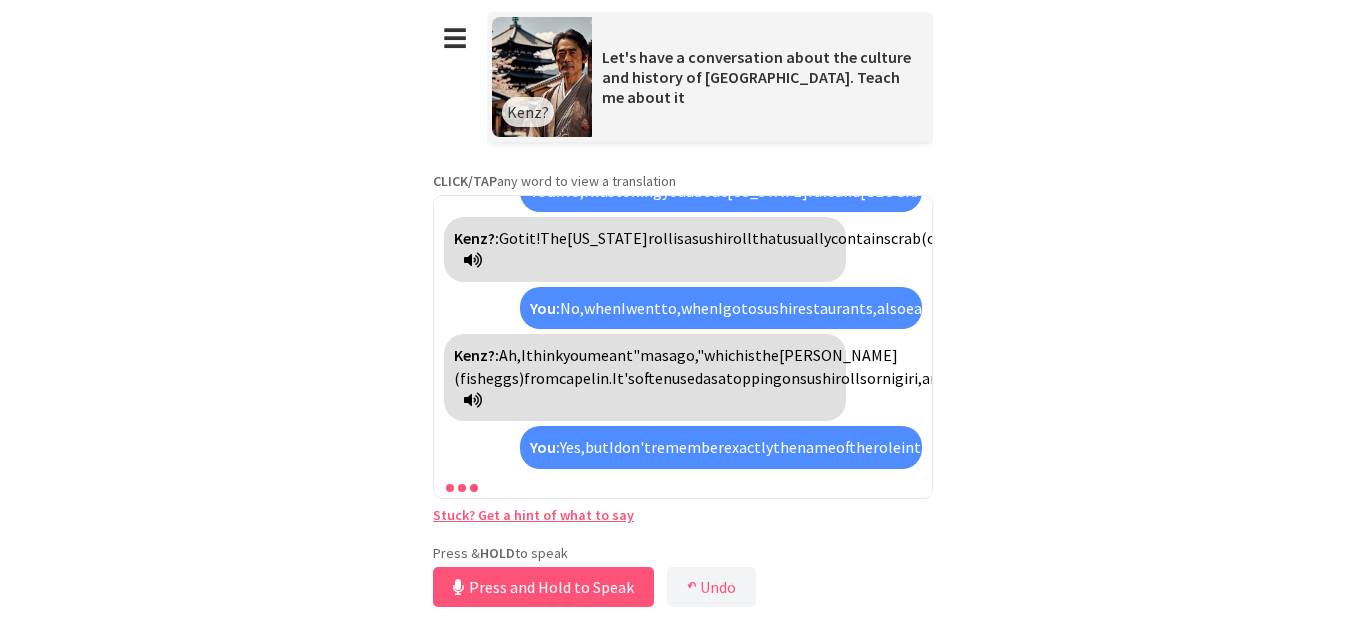 scroll, scrollTop: 1325, scrollLeft: 0, axis: vertical 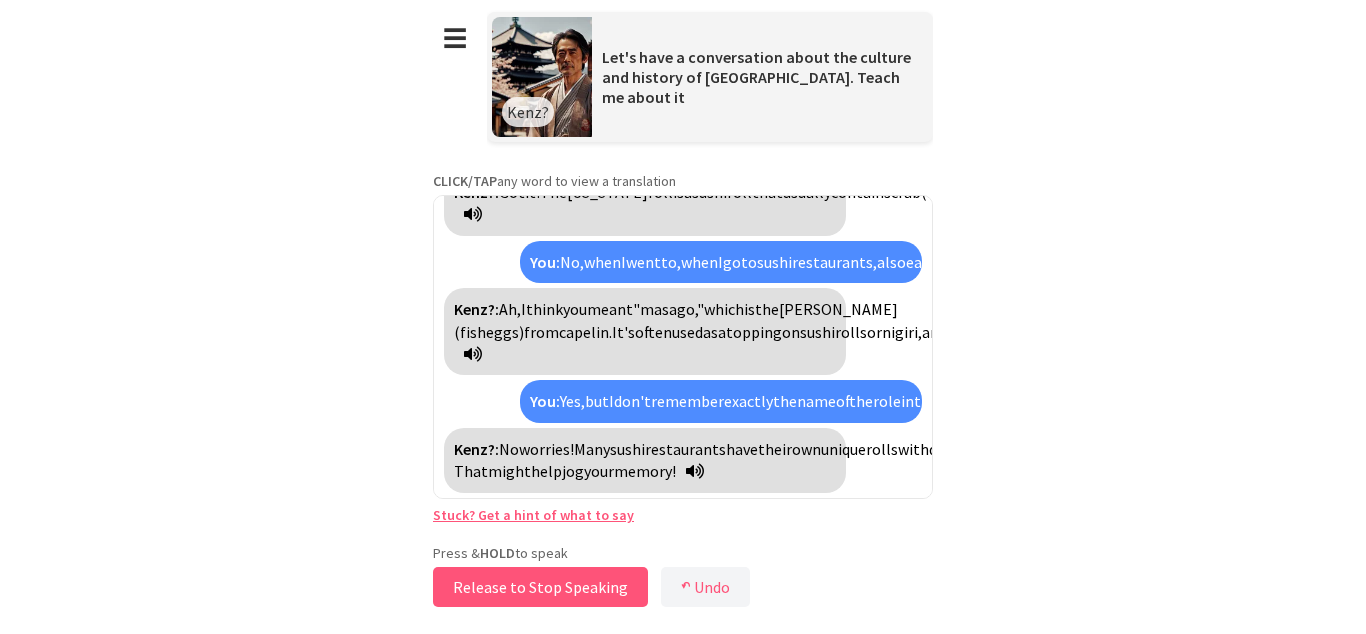 click on "Release to Stop Speaking" at bounding box center (540, 587) 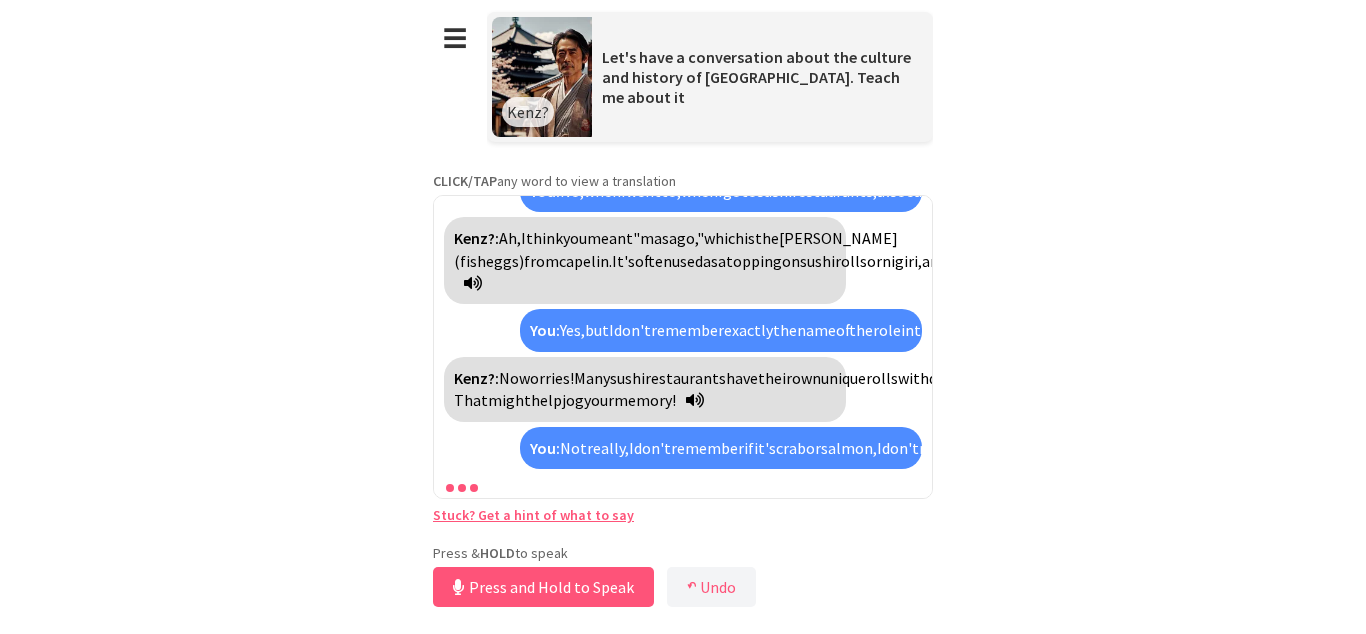 scroll, scrollTop: 1577, scrollLeft: 0, axis: vertical 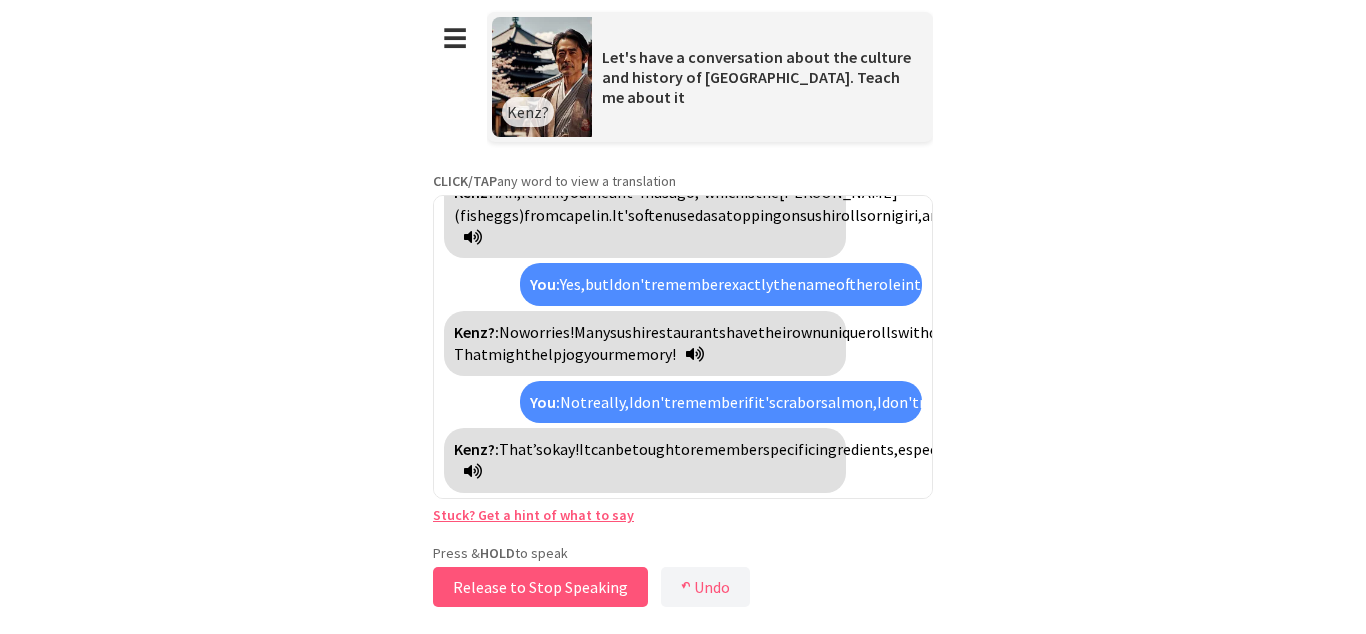 click on "Release to Stop Speaking" at bounding box center (540, 587) 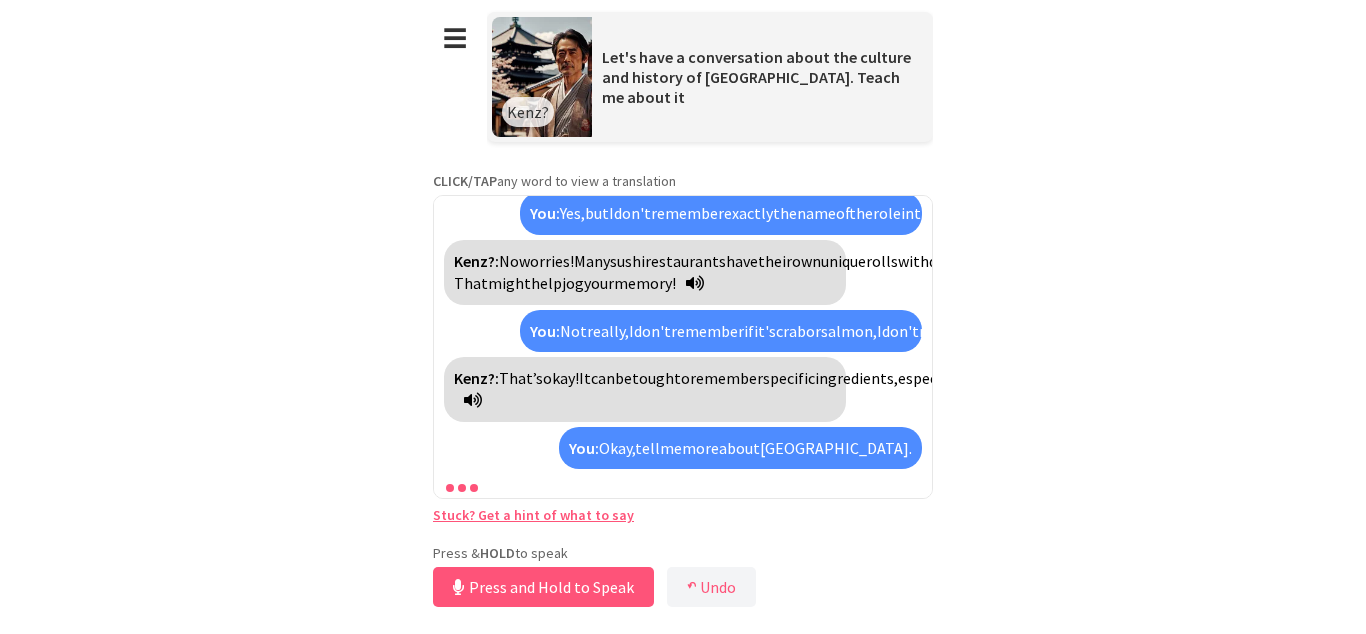 scroll, scrollTop: 2702, scrollLeft: 0, axis: vertical 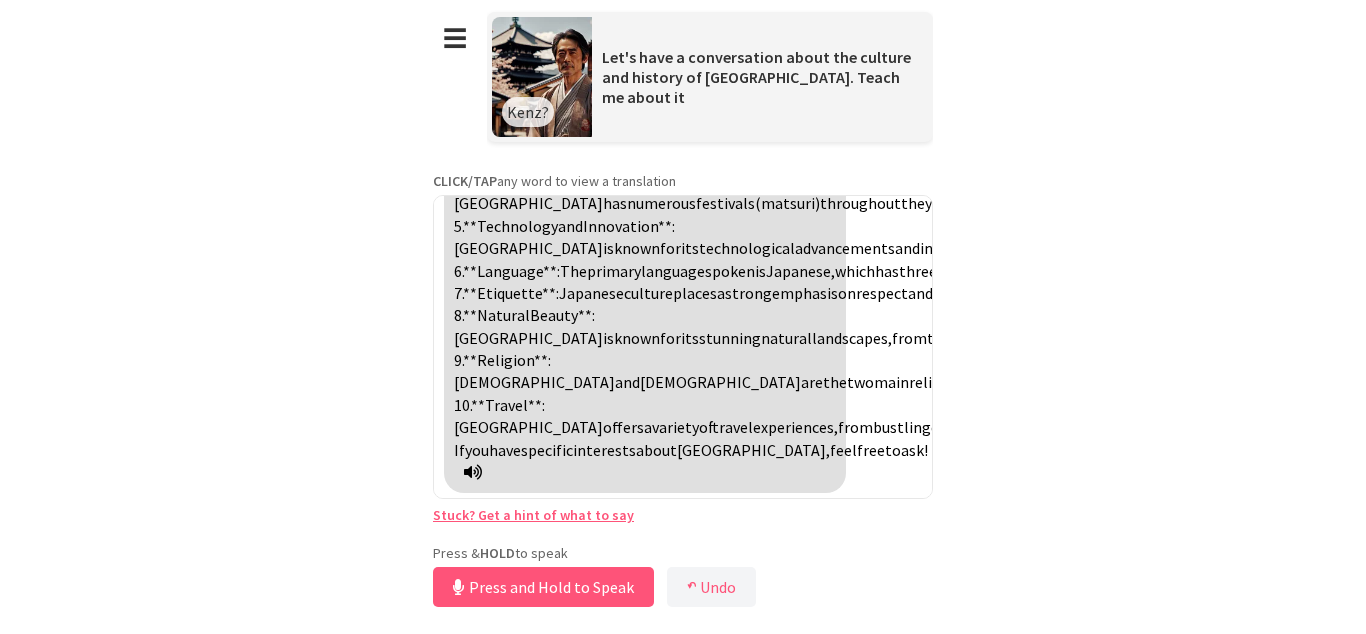 click at bounding box center [473, 472] 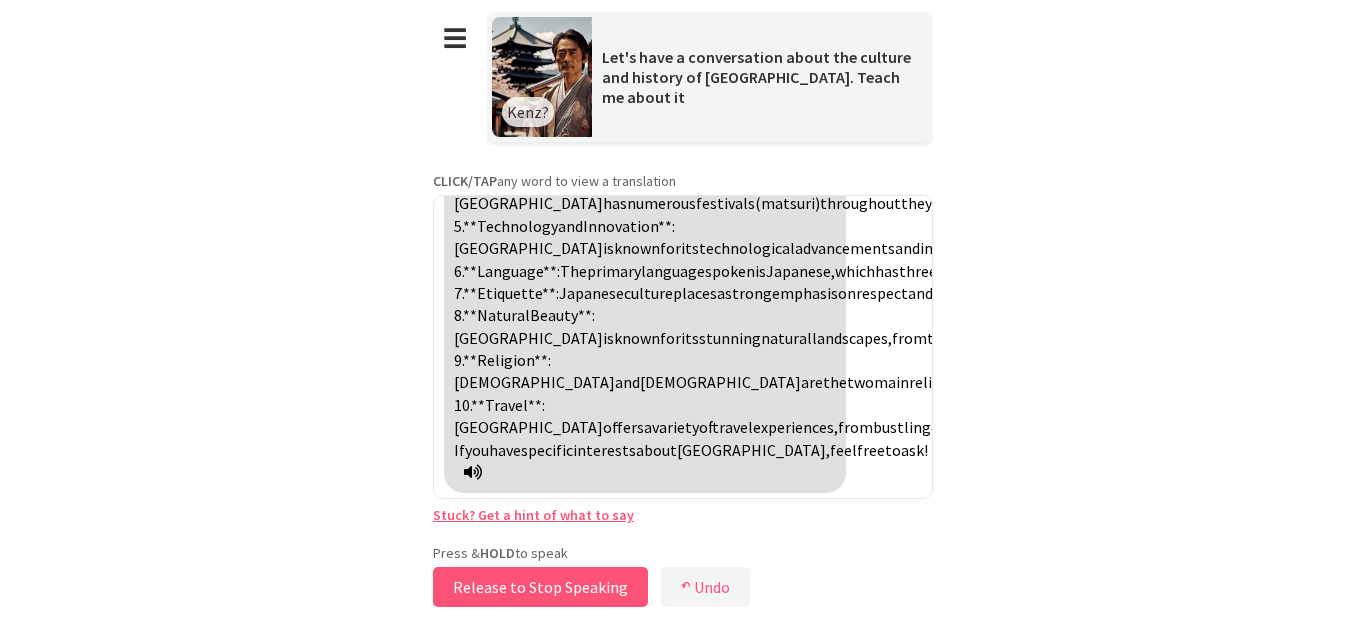 click on "Release to Stop Speaking" at bounding box center [540, 587] 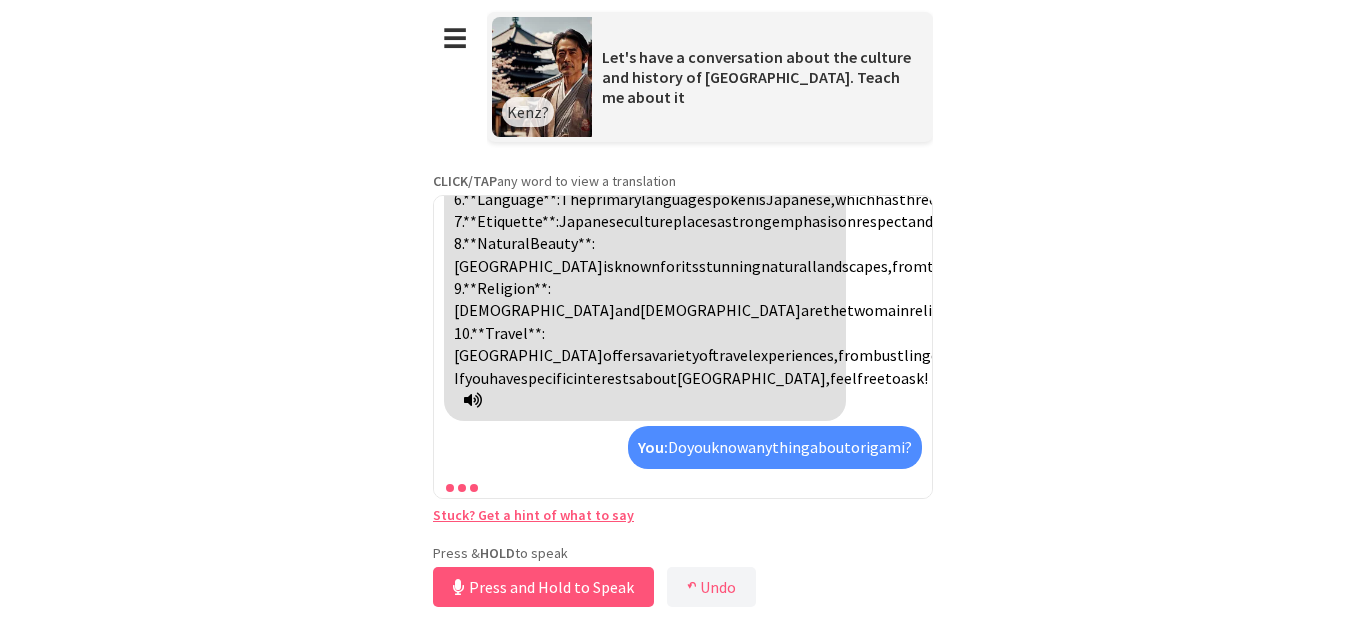 scroll, scrollTop: 3603, scrollLeft: 0, axis: vertical 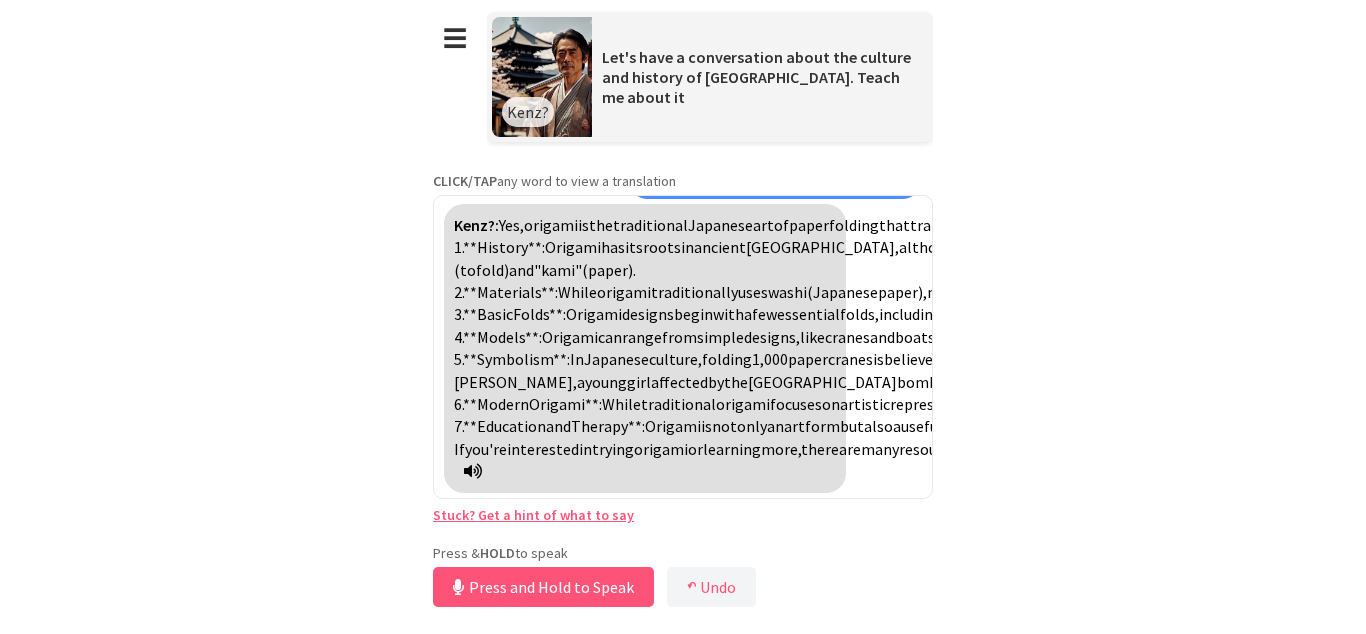 click at bounding box center [473, 471] 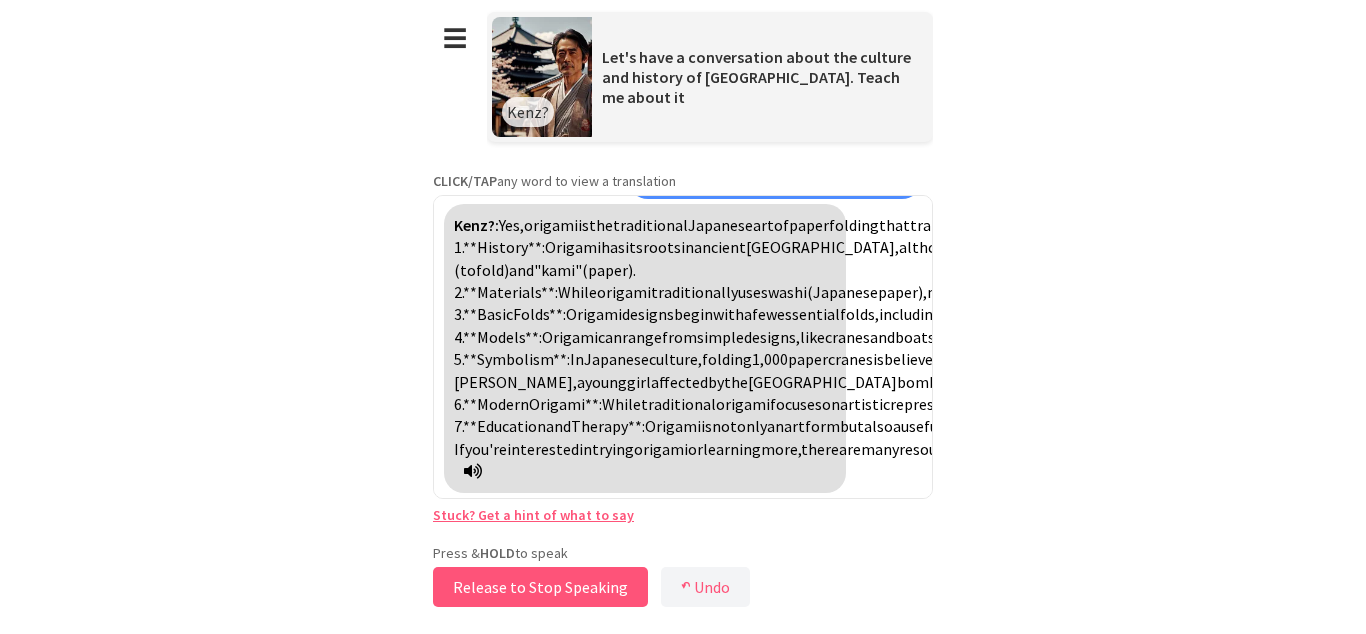 click on "Release to Stop Speaking" at bounding box center [540, 587] 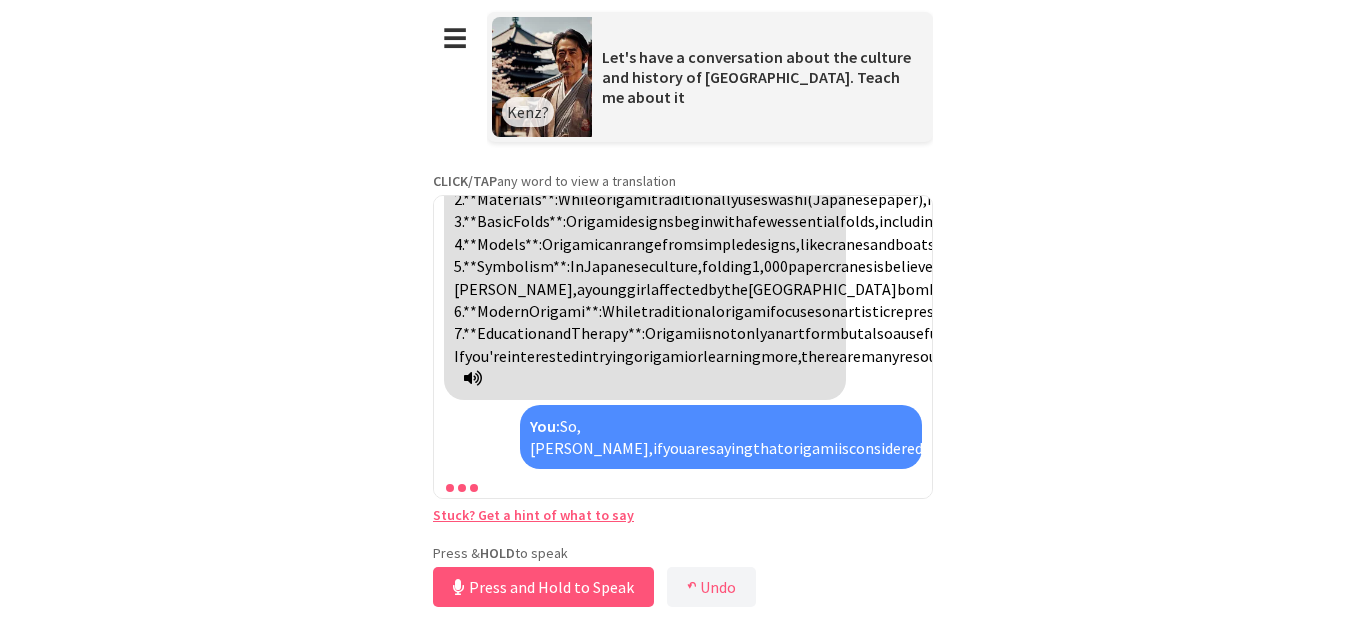 scroll, scrollTop: 4549, scrollLeft: 0, axis: vertical 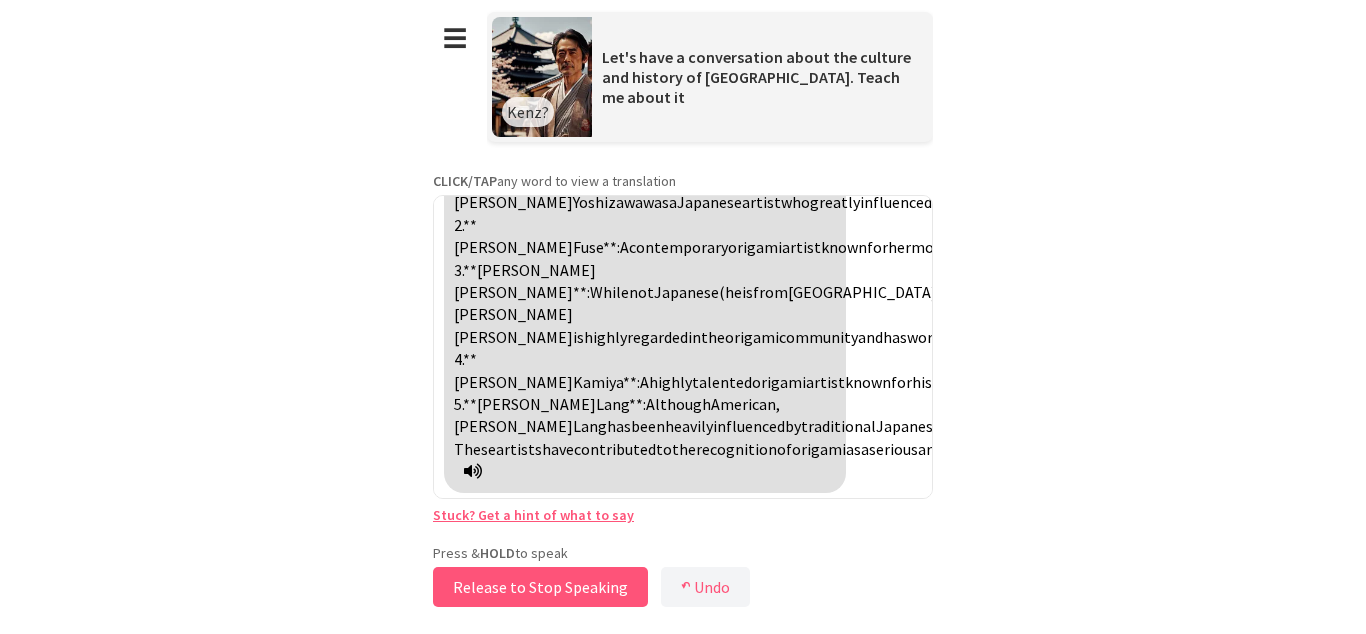 click on "Release to Stop Speaking" at bounding box center (540, 587) 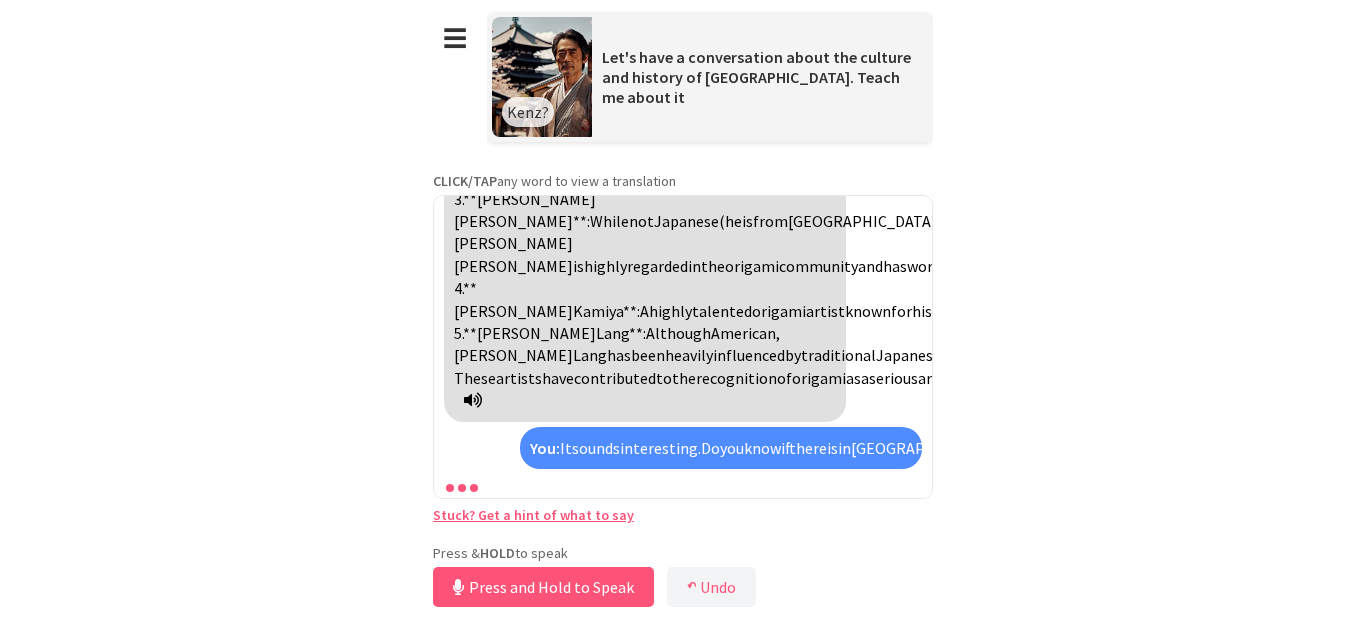 scroll, scrollTop: 5406, scrollLeft: 0, axis: vertical 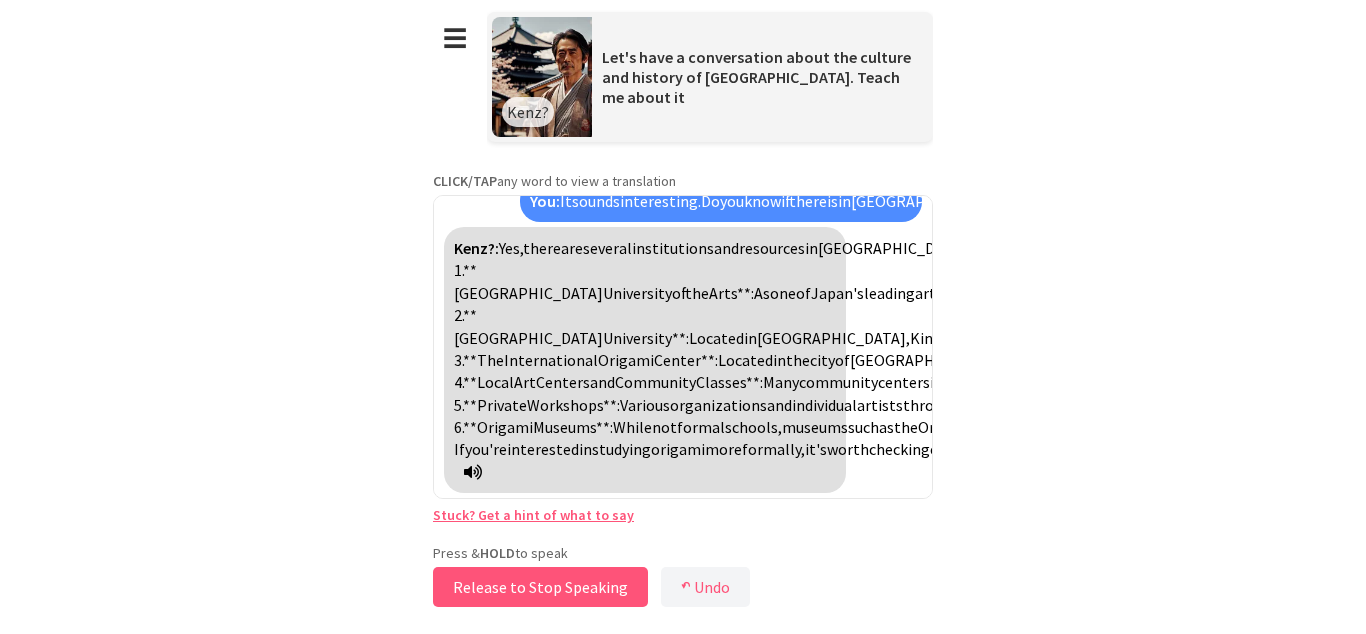 click on "Release to Stop Speaking" at bounding box center [540, 587] 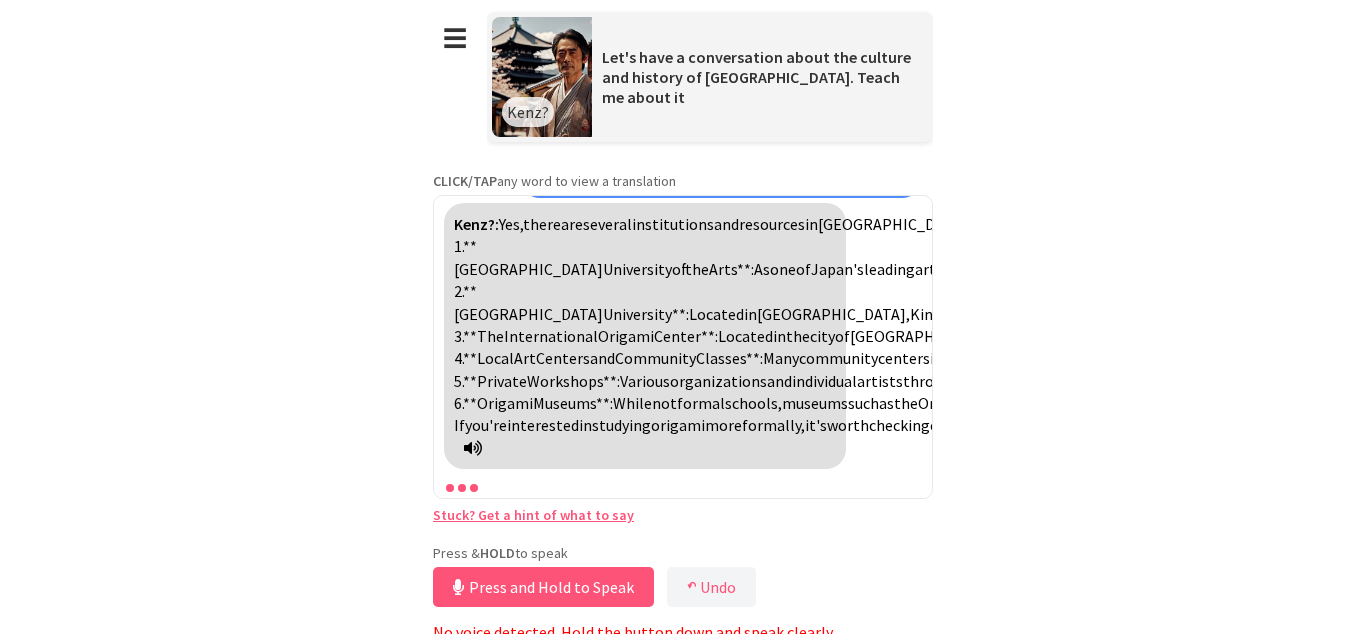 click on "available." at bounding box center [1842, 425] 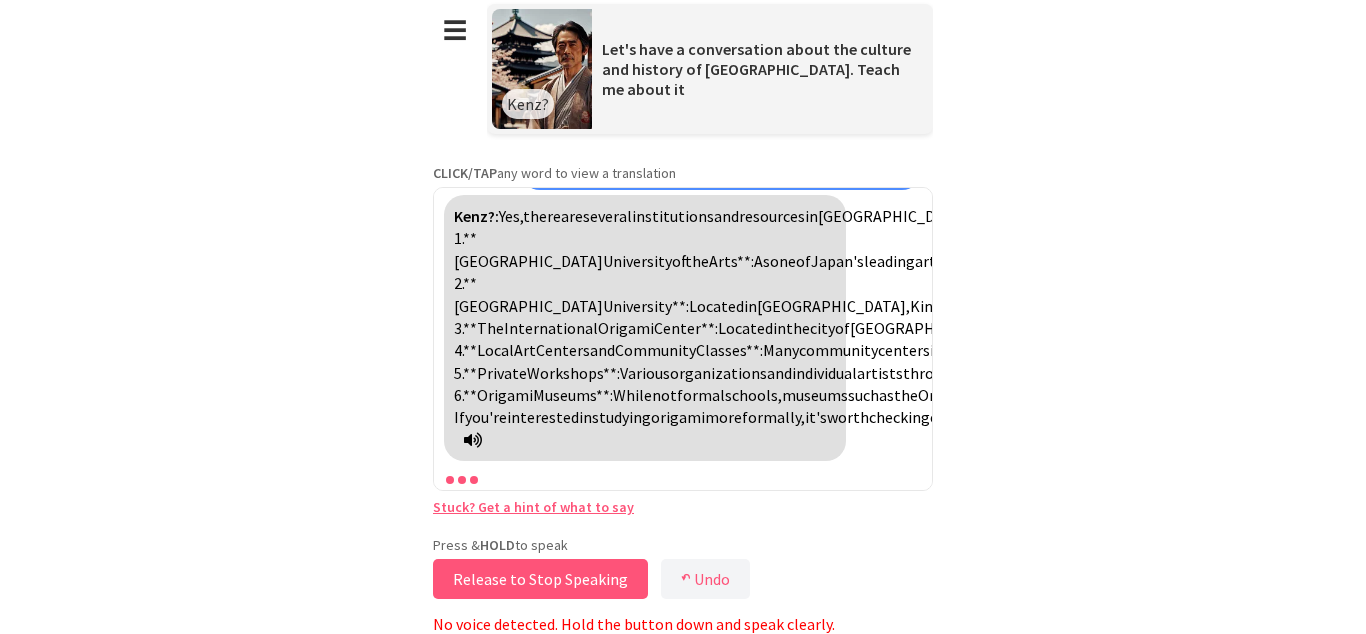 click on "Release to Stop Speaking" at bounding box center (540, 579) 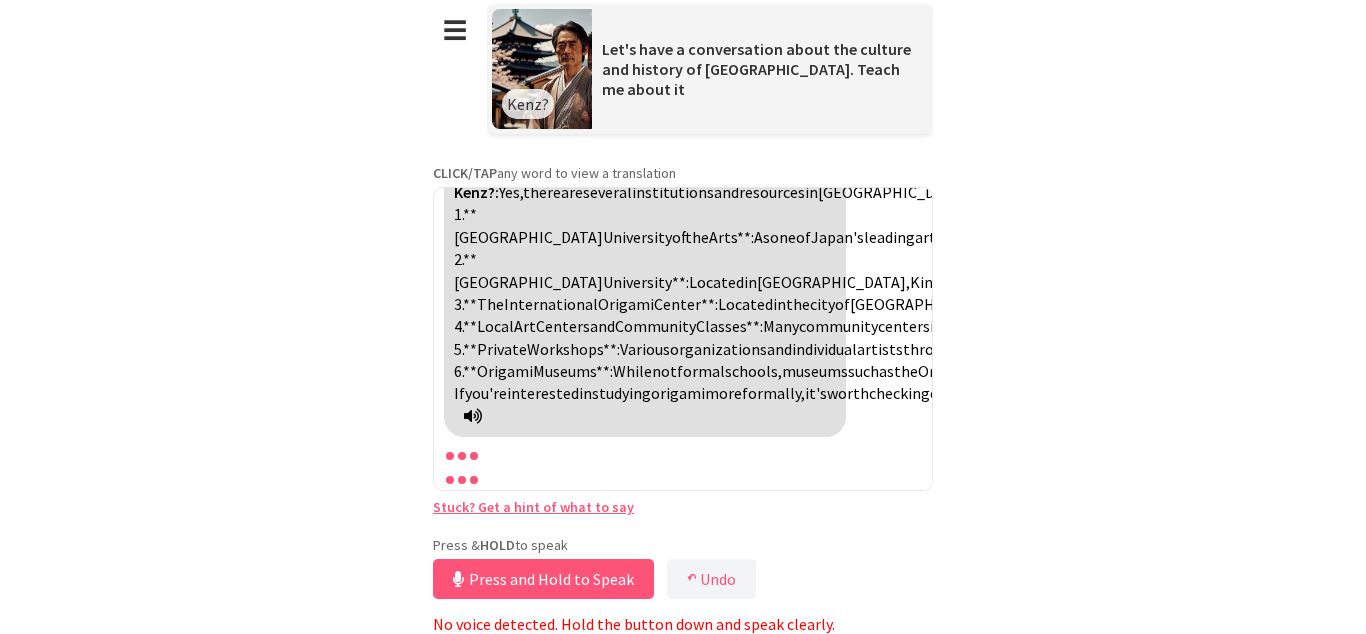 scroll, scrollTop: 0, scrollLeft: 0, axis: both 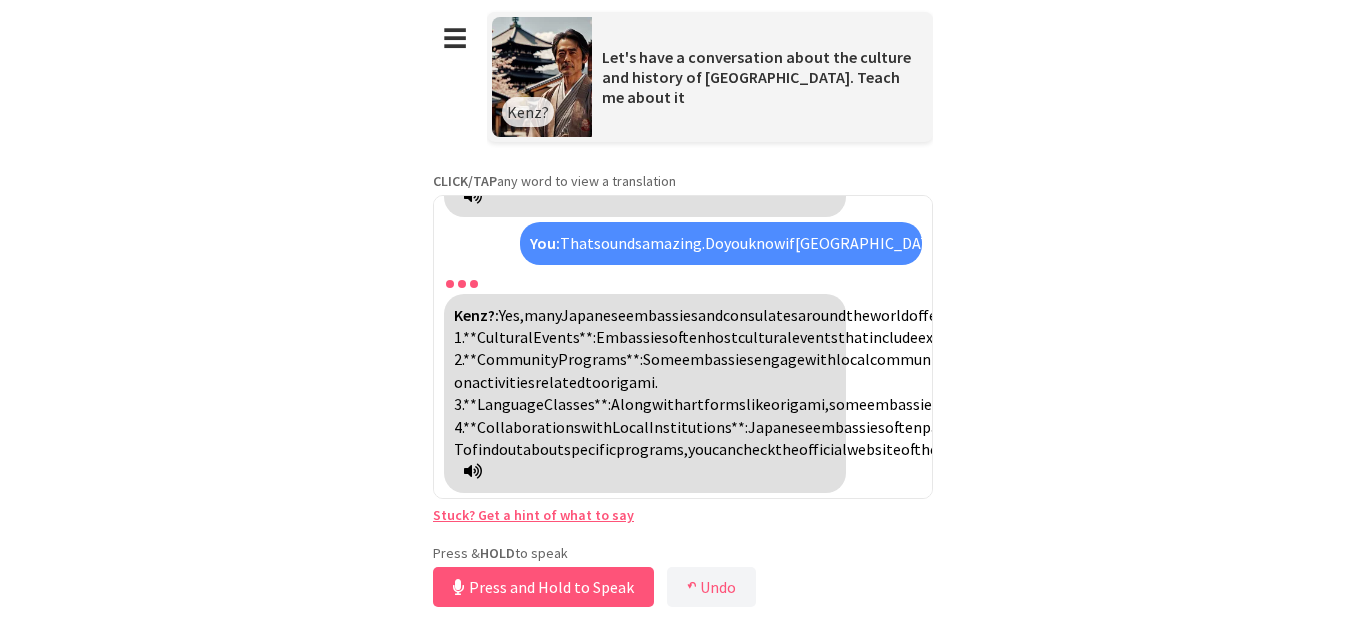 click at bounding box center [473, 471] 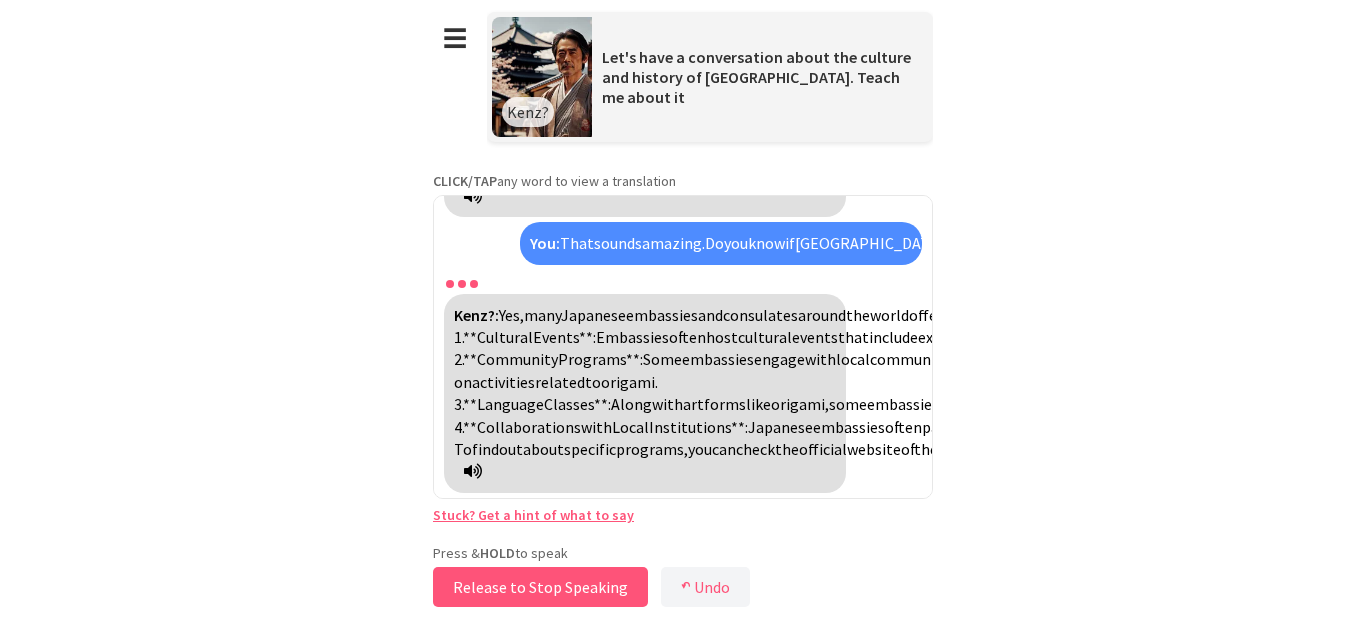 click on "Release to Stop Speaking" at bounding box center (540, 587) 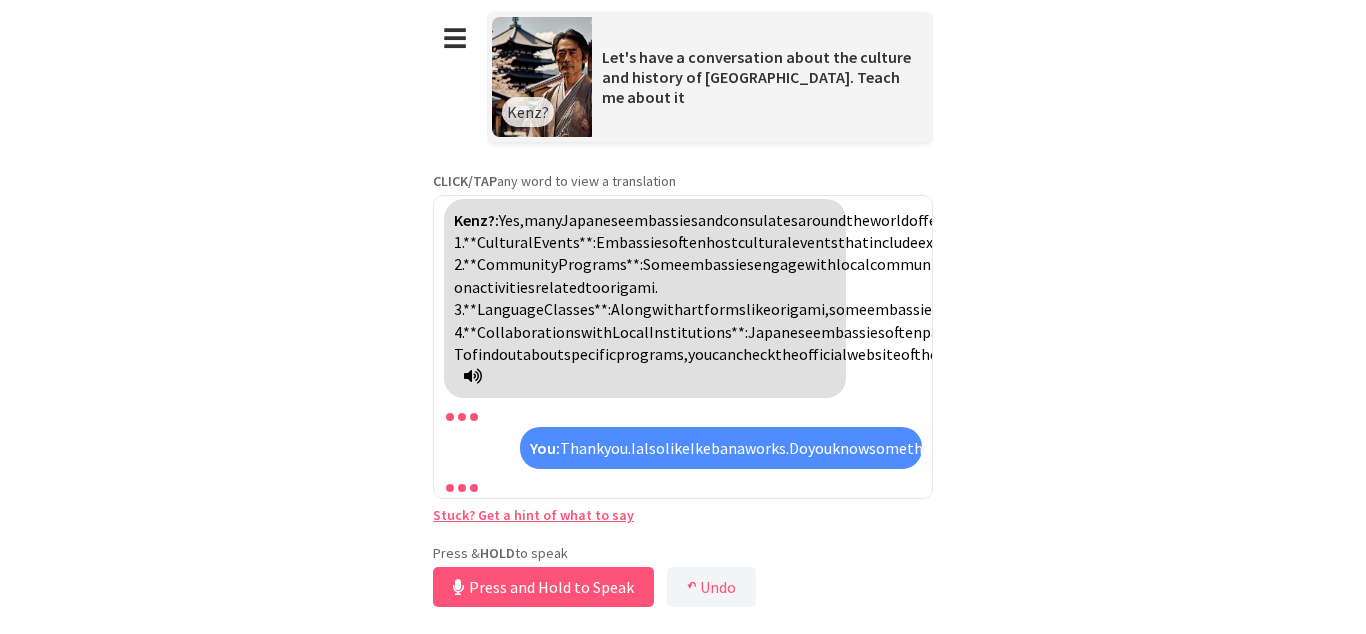 scroll, scrollTop: 7367, scrollLeft: 0, axis: vertical 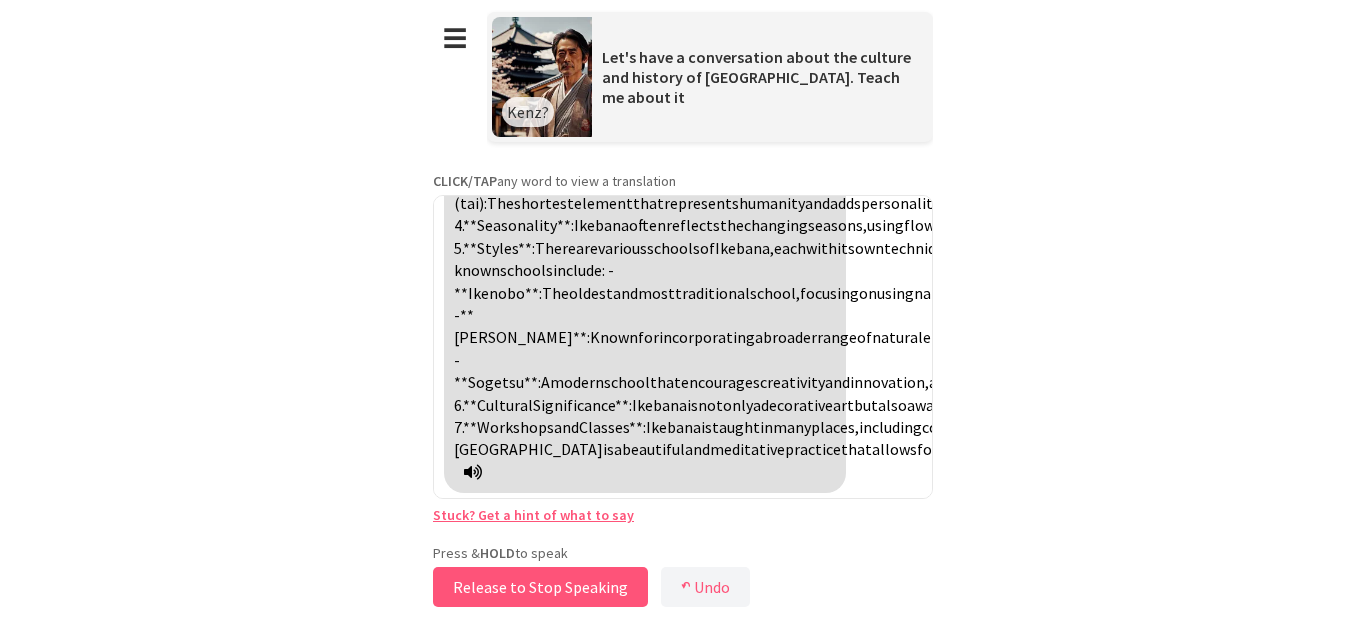 drag, startPoint x: 572, startPoint y: 577, endPoint x: 571, endPoint y: 588, distance: 11.045361 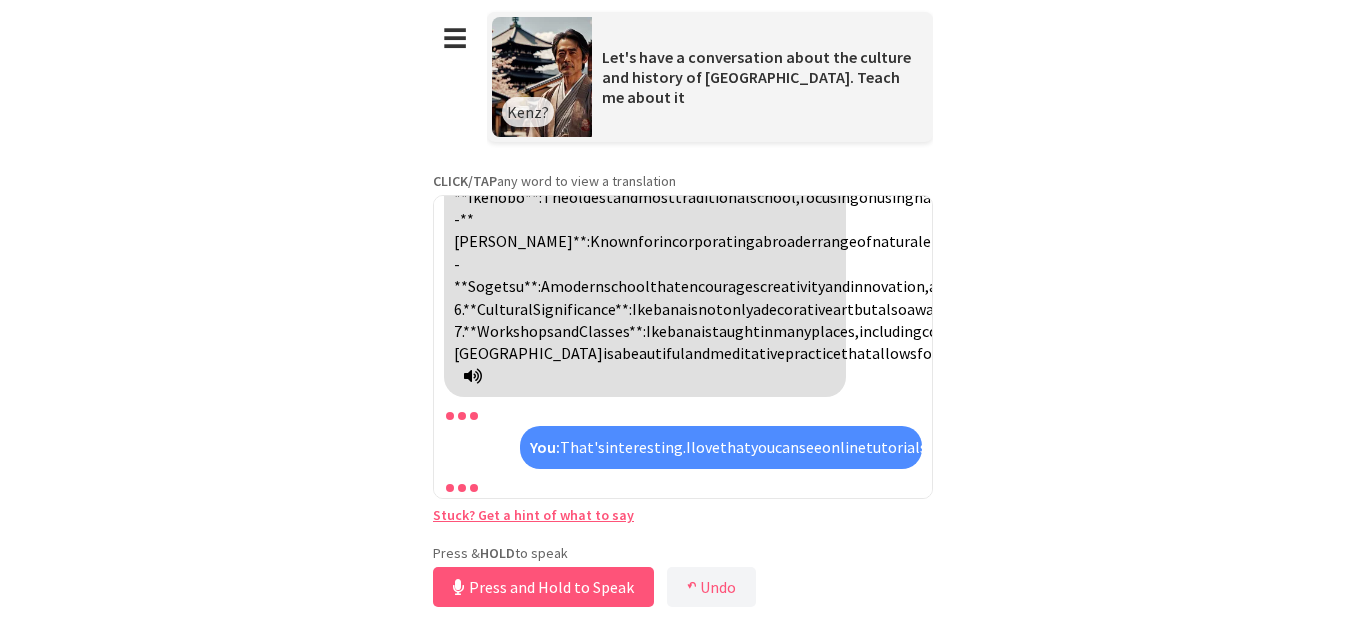 scroll, scrollTop: 8156, scrollLeft: 0, axis: vertical 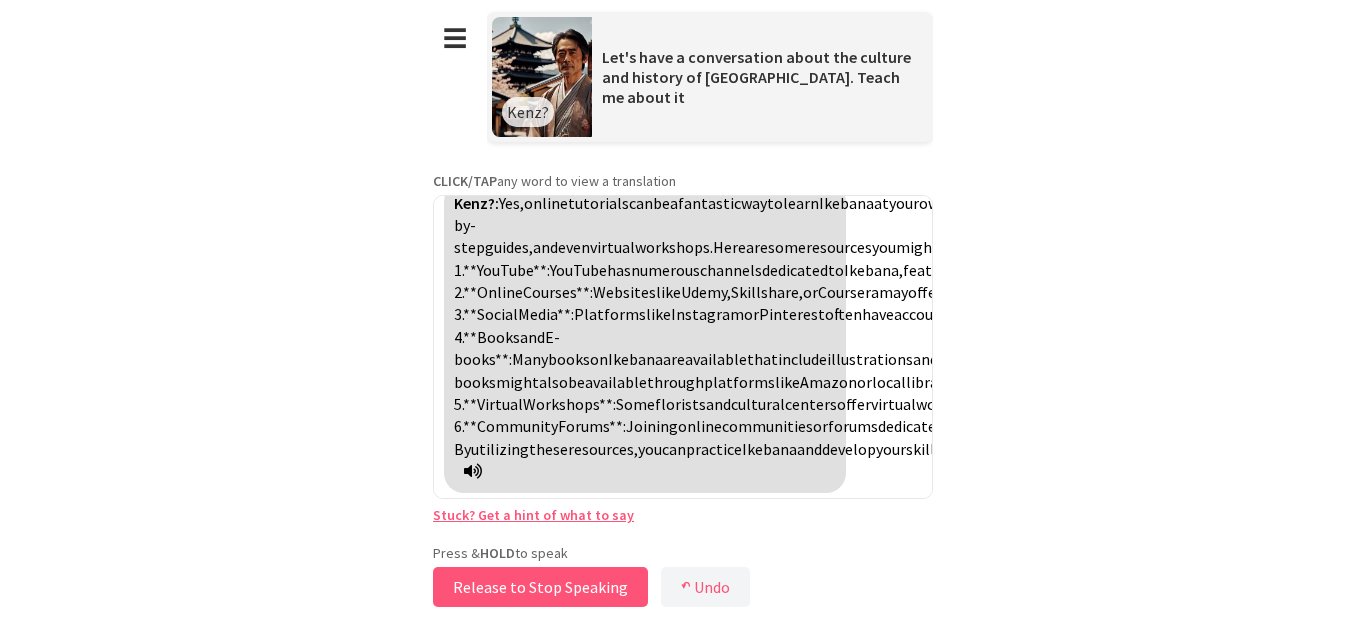 click on "Release to Stop Speaking" at bounding box center (540, 587) 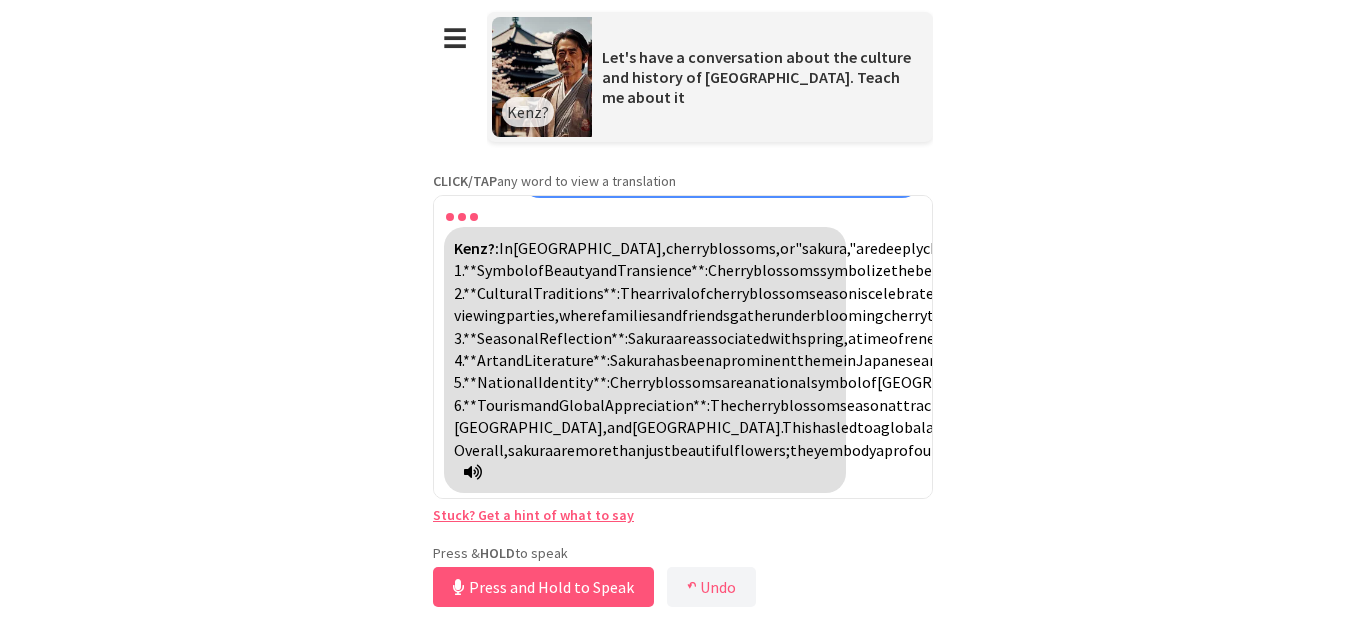 scroll, scrollTop: 9236, scrollLeft: 0, axis: vertical 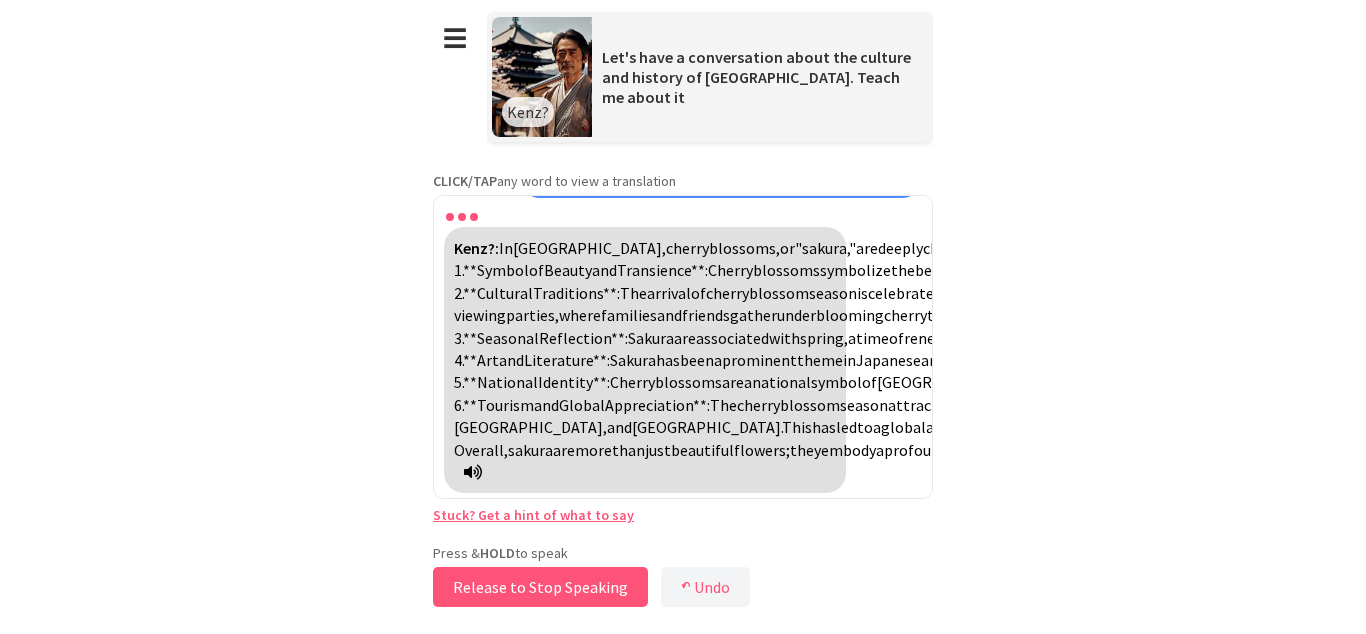 click on "Release to Stop Speaking" at bounding box center [540, 587] 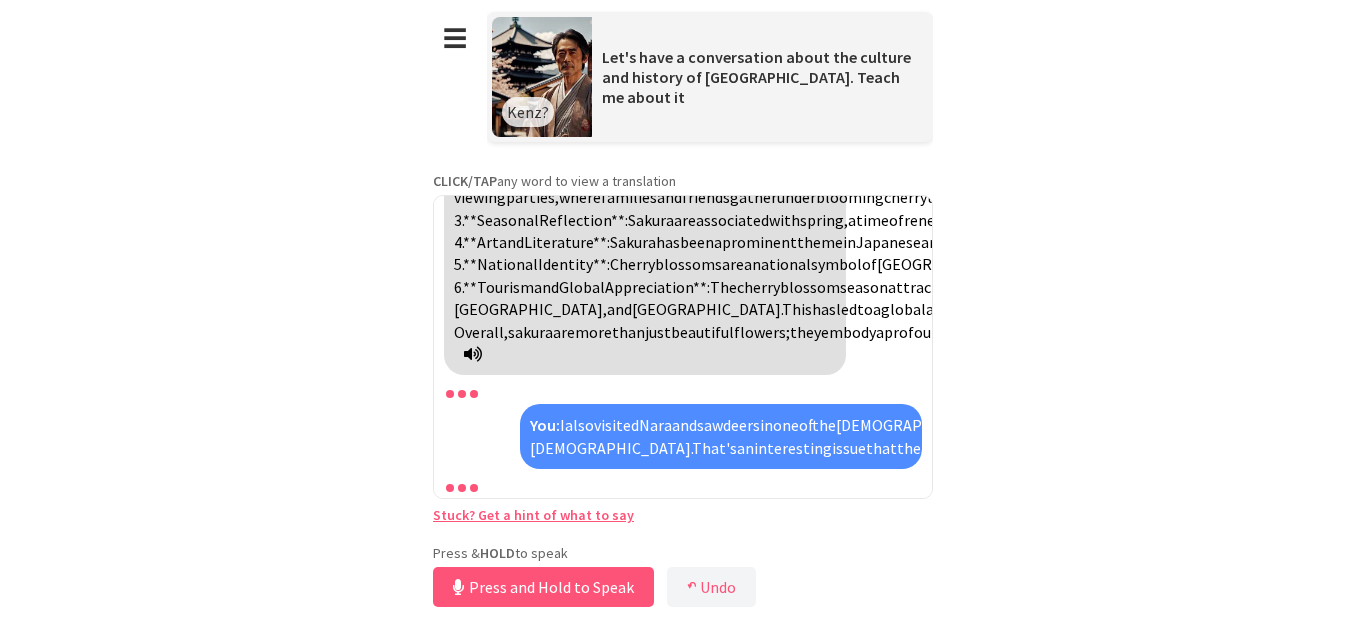 scroll, scrollTop: 10317, scrollLeft: 0, axis: vertical 